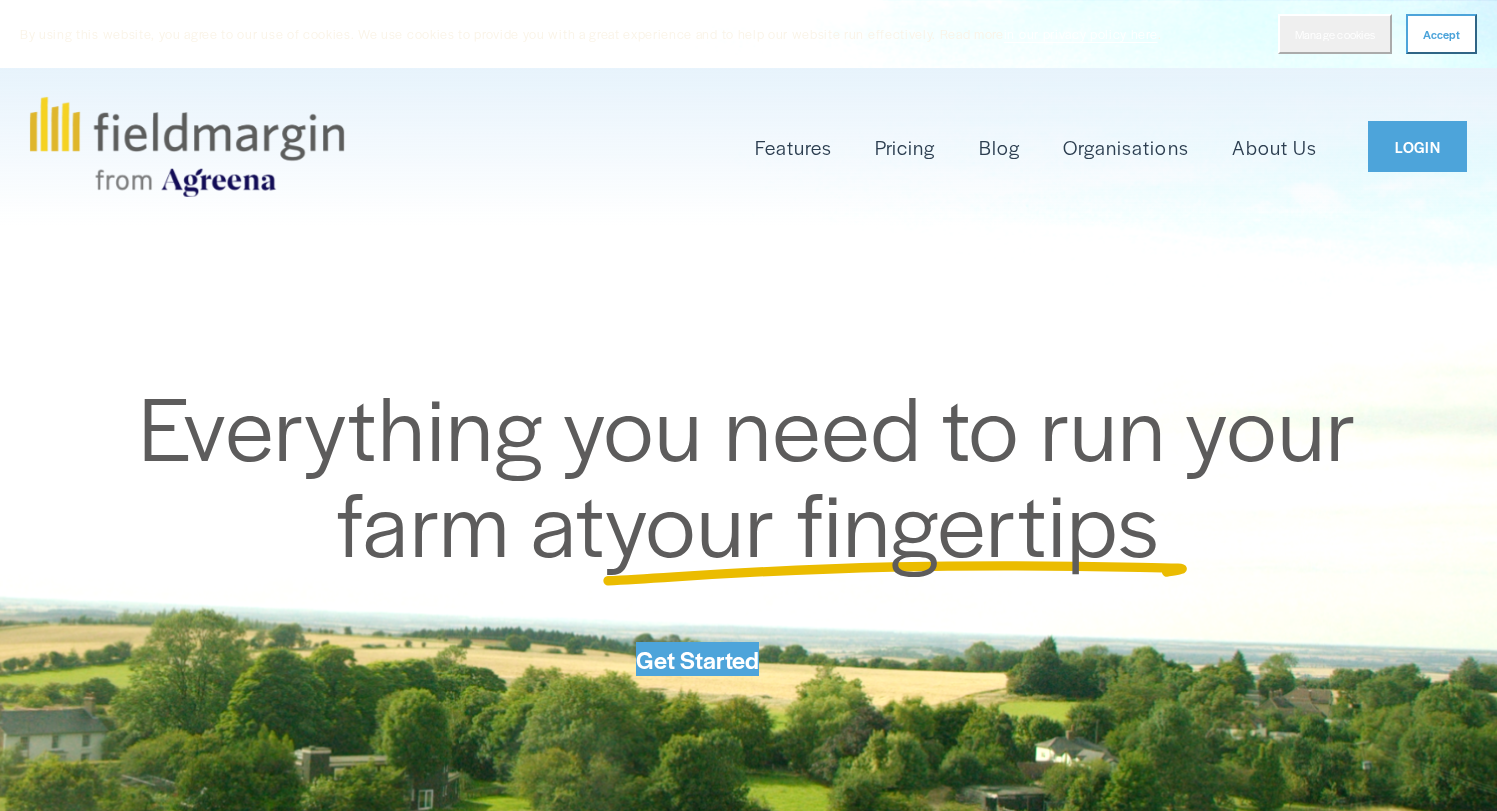 scroll, scrollTop: 0, scrollLeft: 0, axis: both 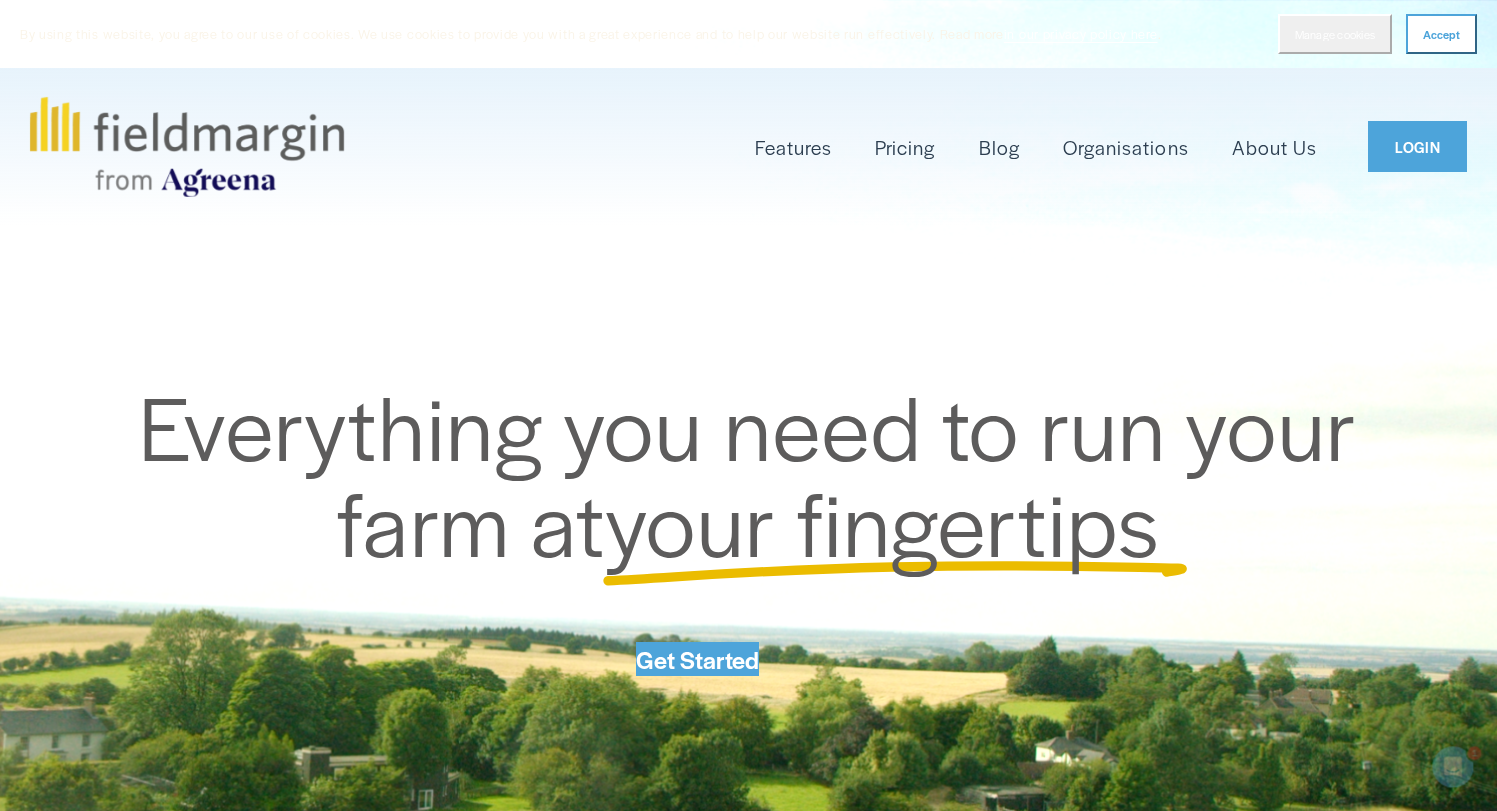 click on "Accept" at bounding box center [1441, 34] 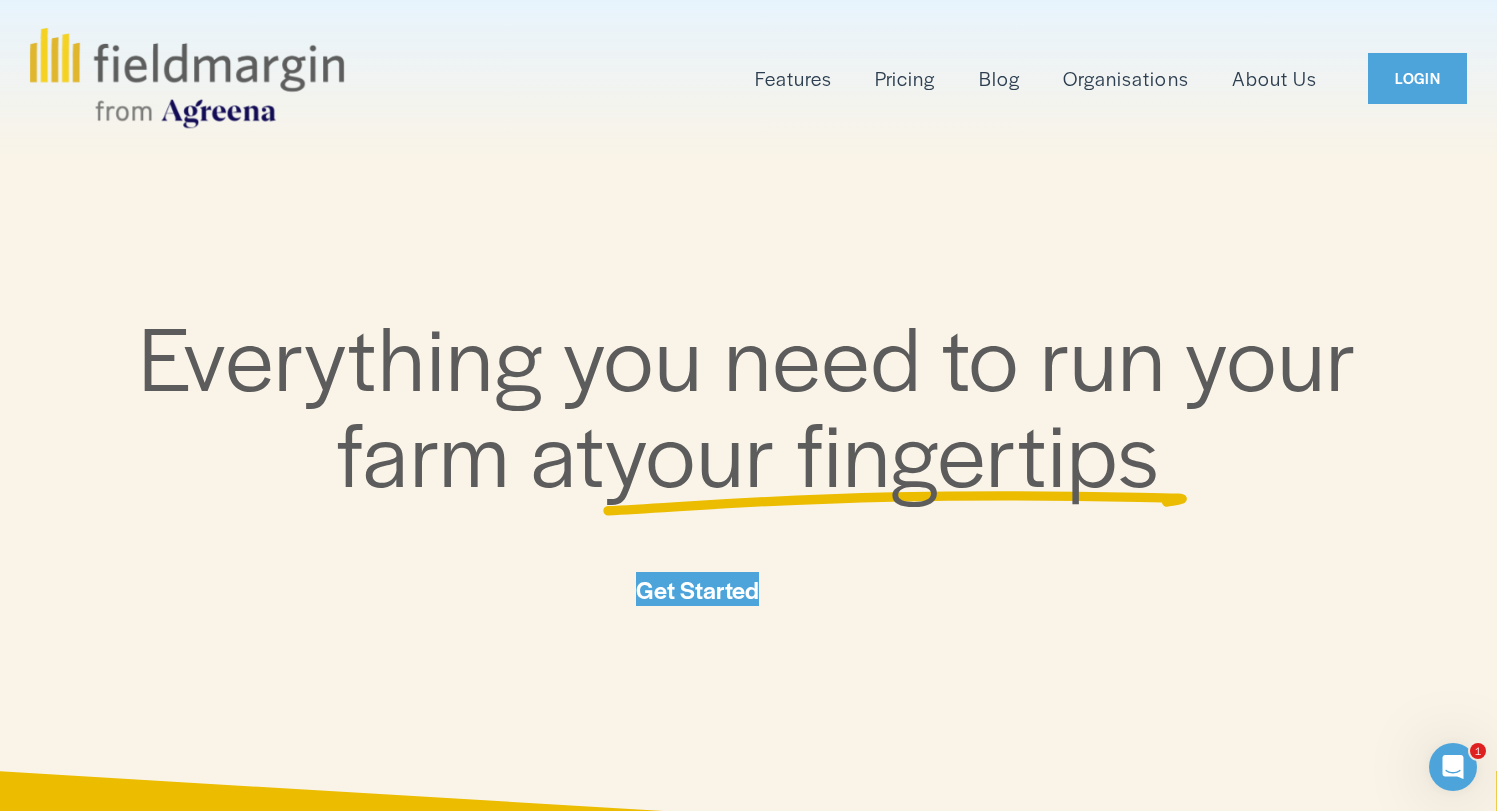 click on "LOGIN" at bounding box center [1417, 78] 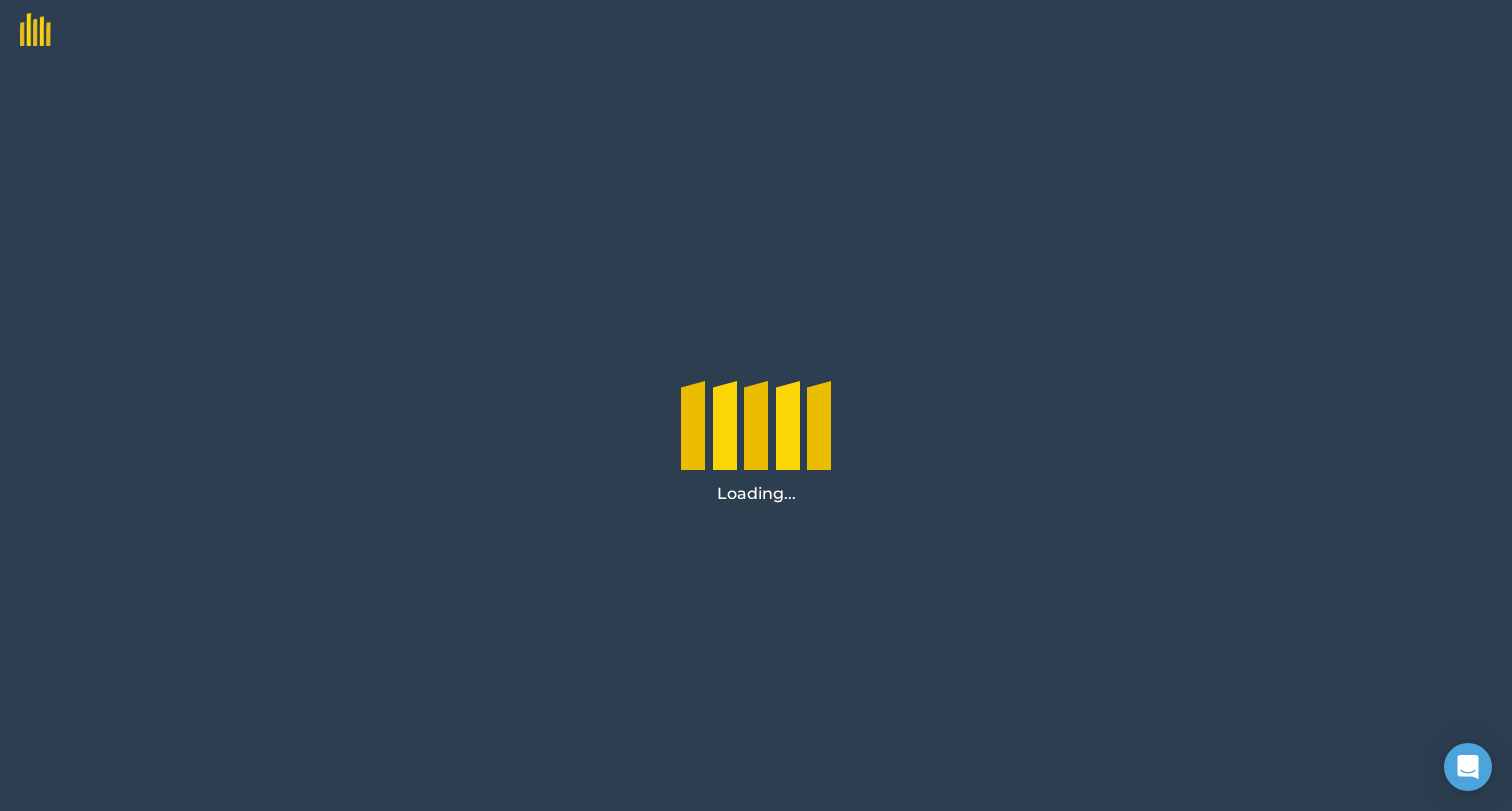 scroll, scrollTop: 0, scrollLeft: 0, axis: both 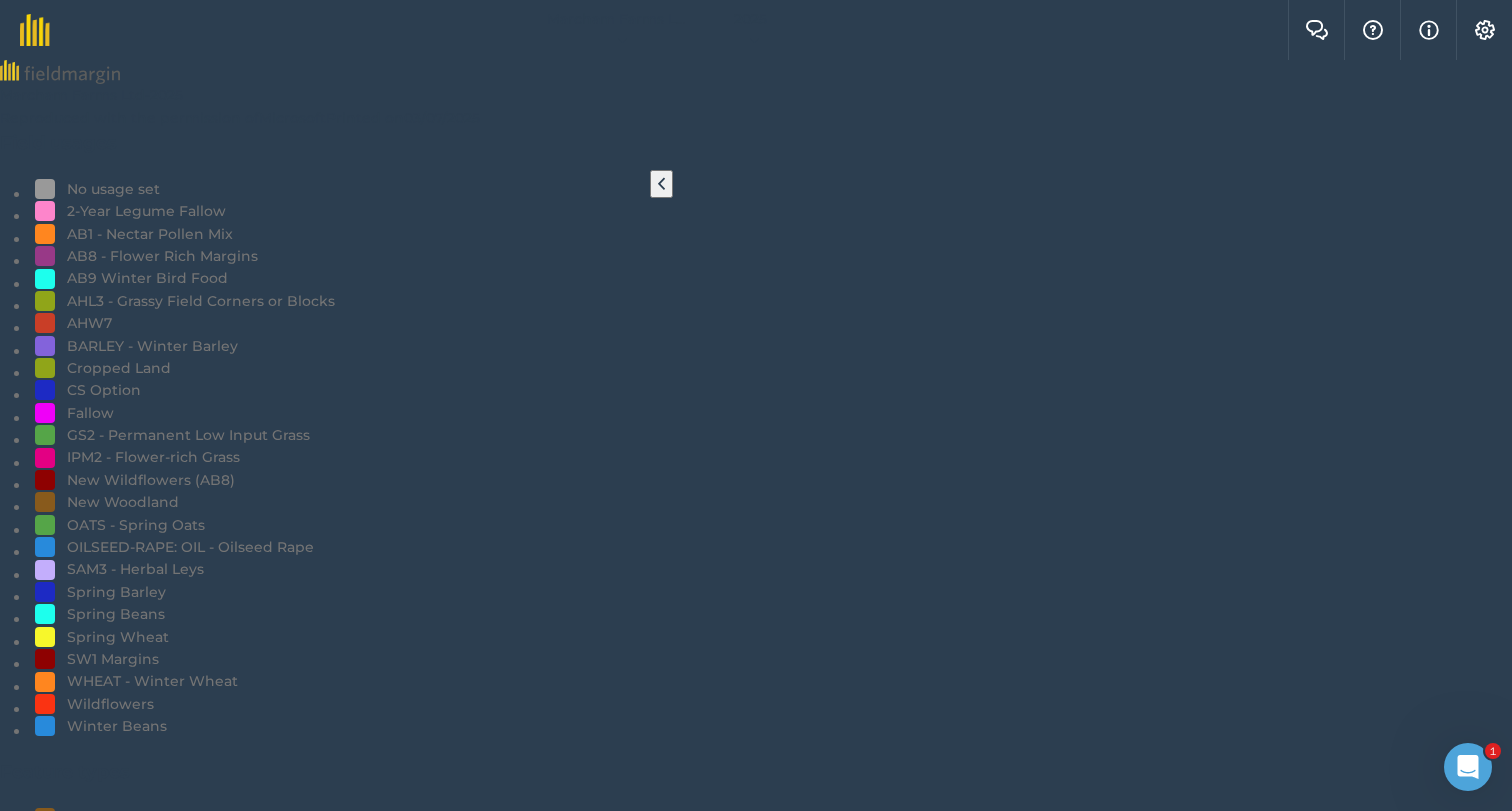 click on "Spraying T2/3 ww Completed :   6 / 6 Broomdown - 1 Broomdown North - 1 F R East (+ 3 ) You marked this as complete 2 days ago" at bounding box center (756, 14836) 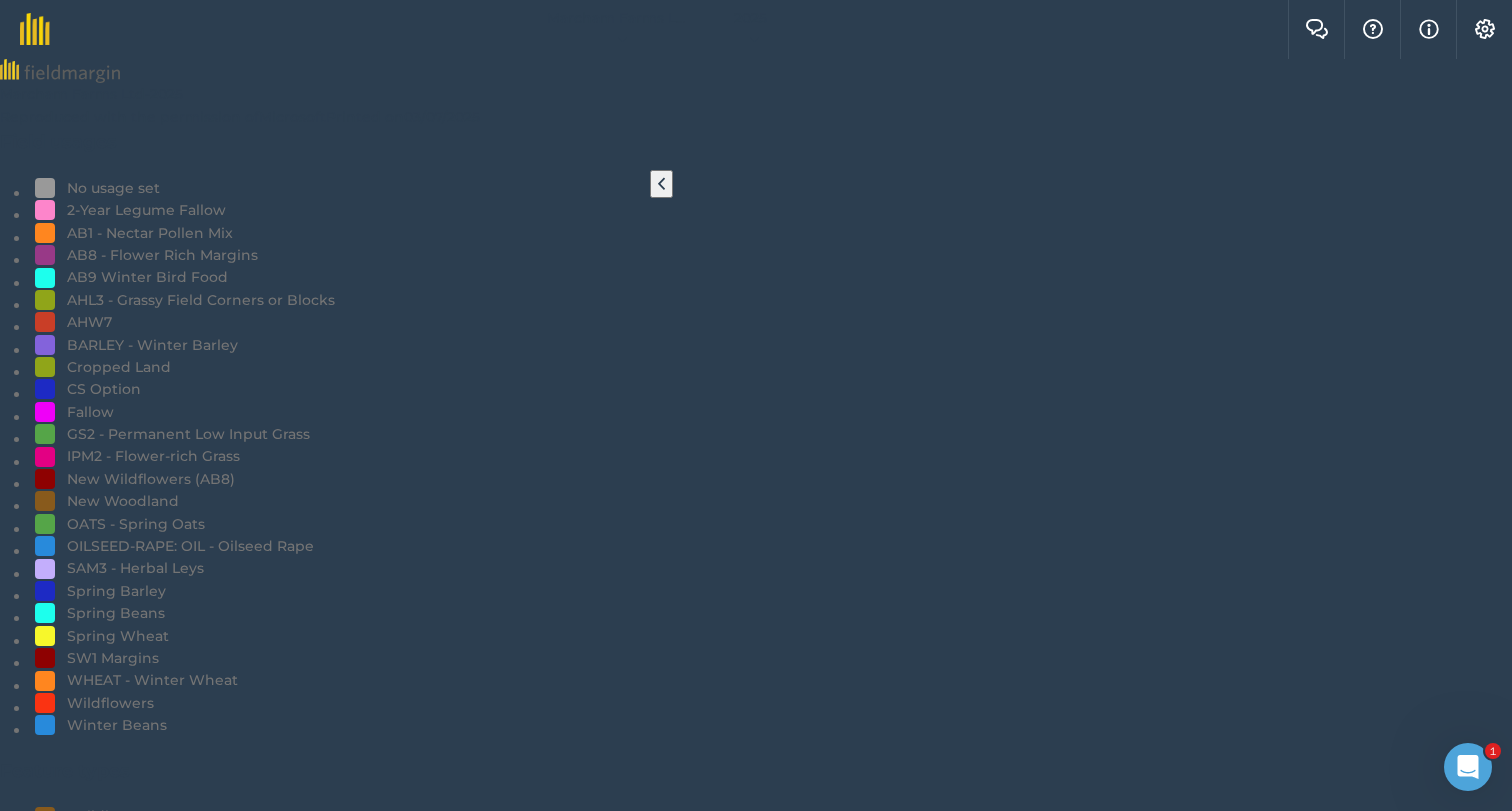 scroll, scrollTop: 0, scrollLeft: 0, axis: both 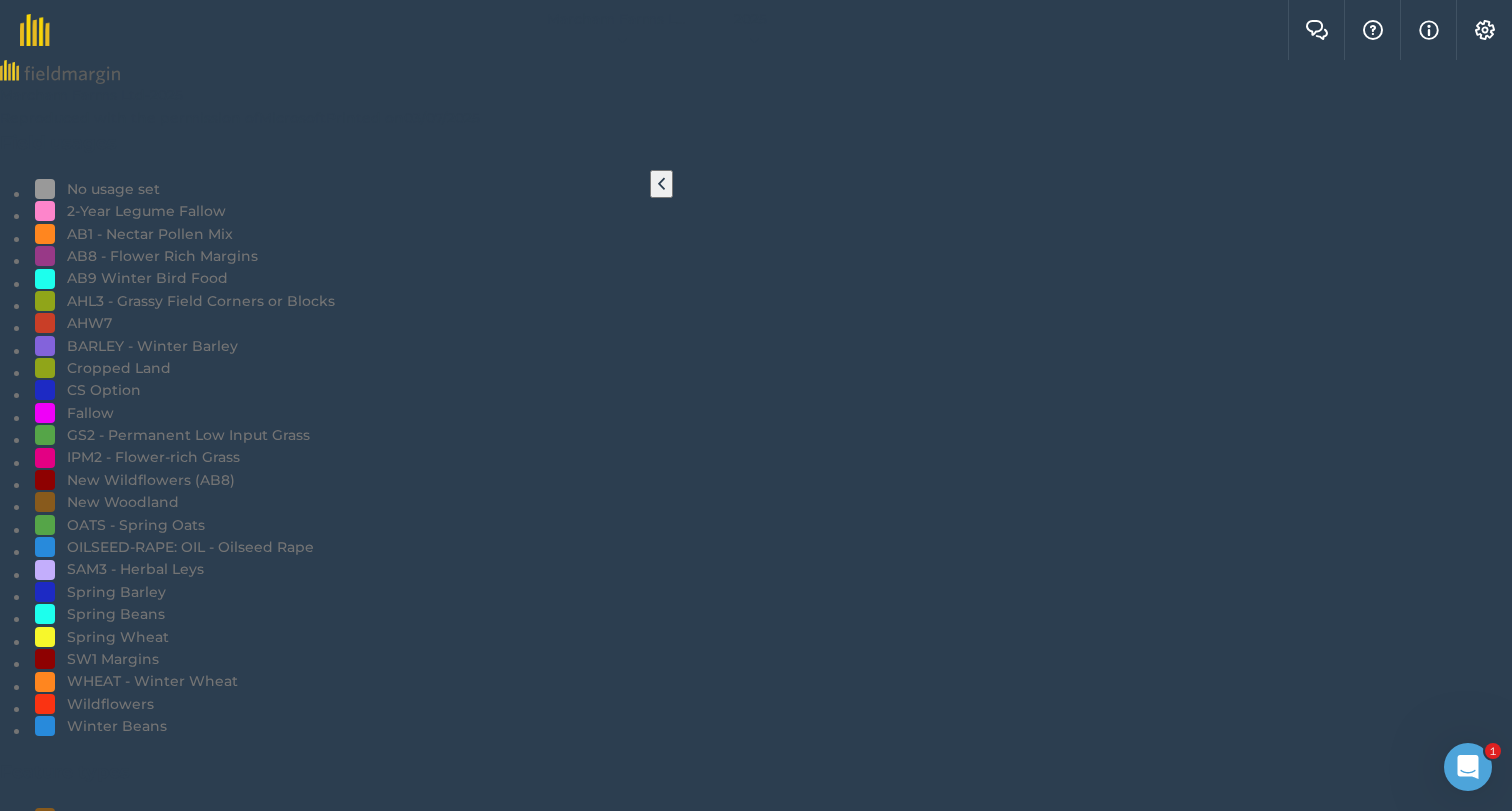 click on "Back" at bounding box center [756, 13593] 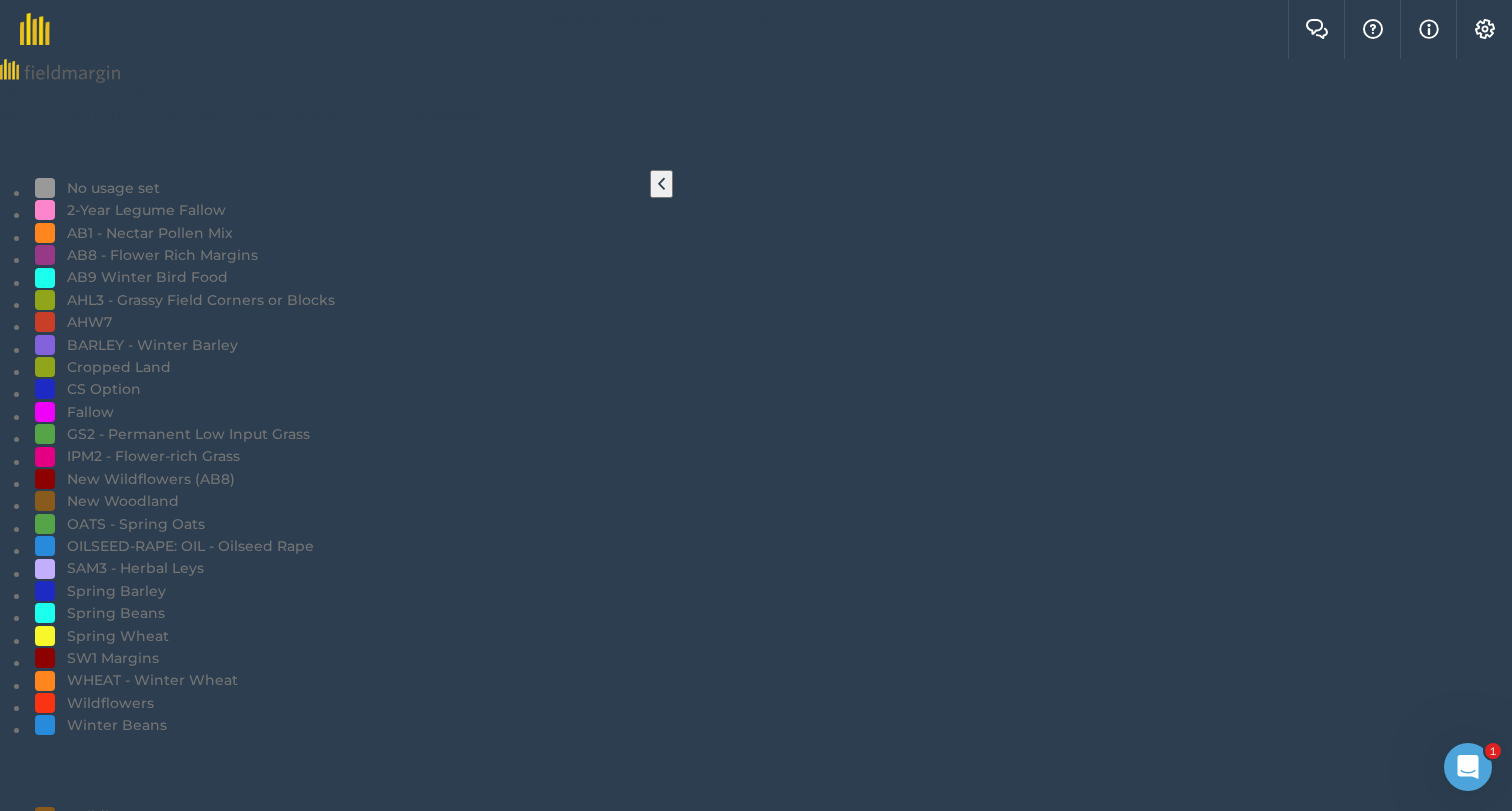 scroll, scrollTop: 0, scrollLeft: 0, axis: both 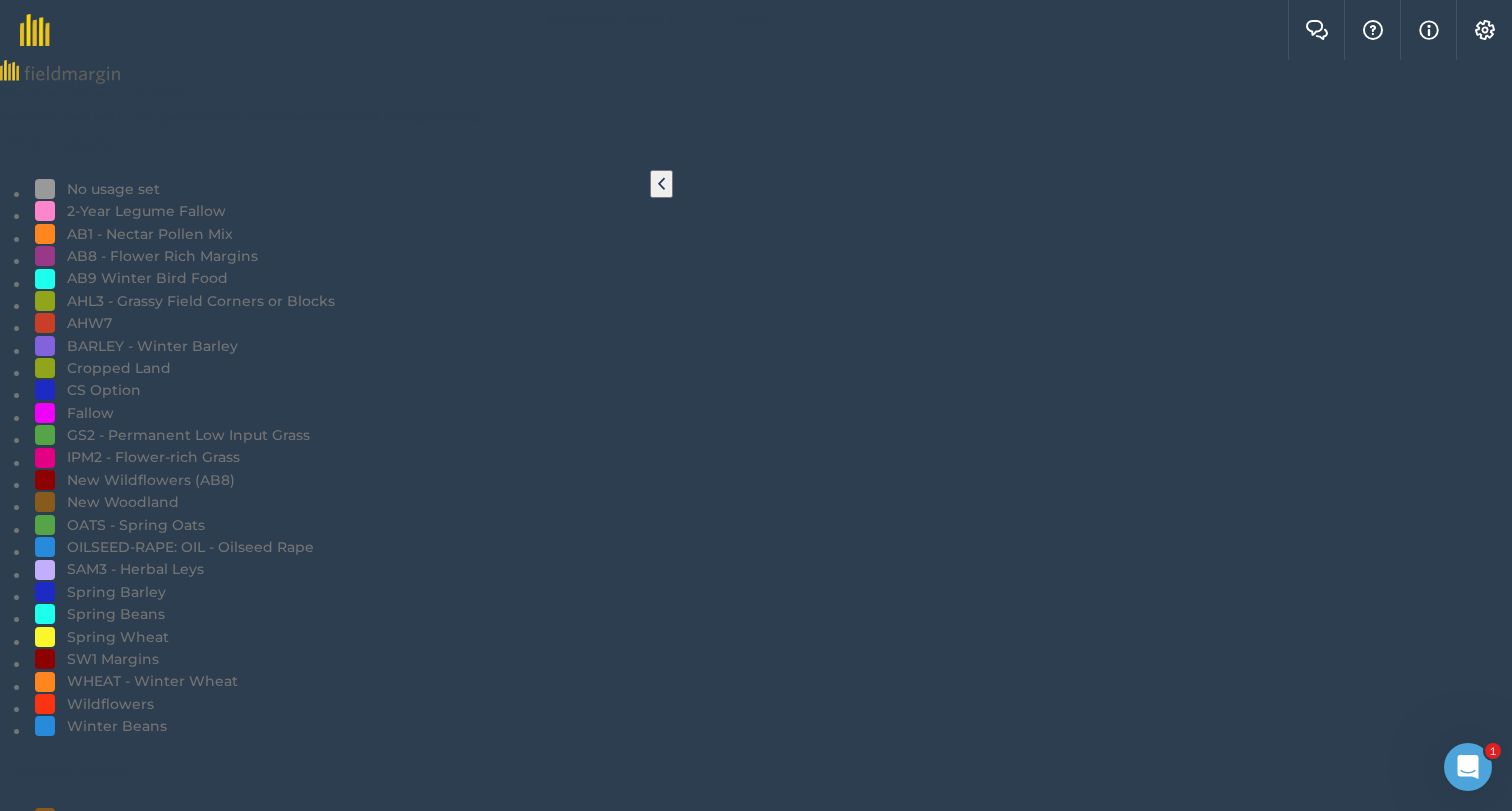 click on "Cancel" at bounding box center [69, 13587] 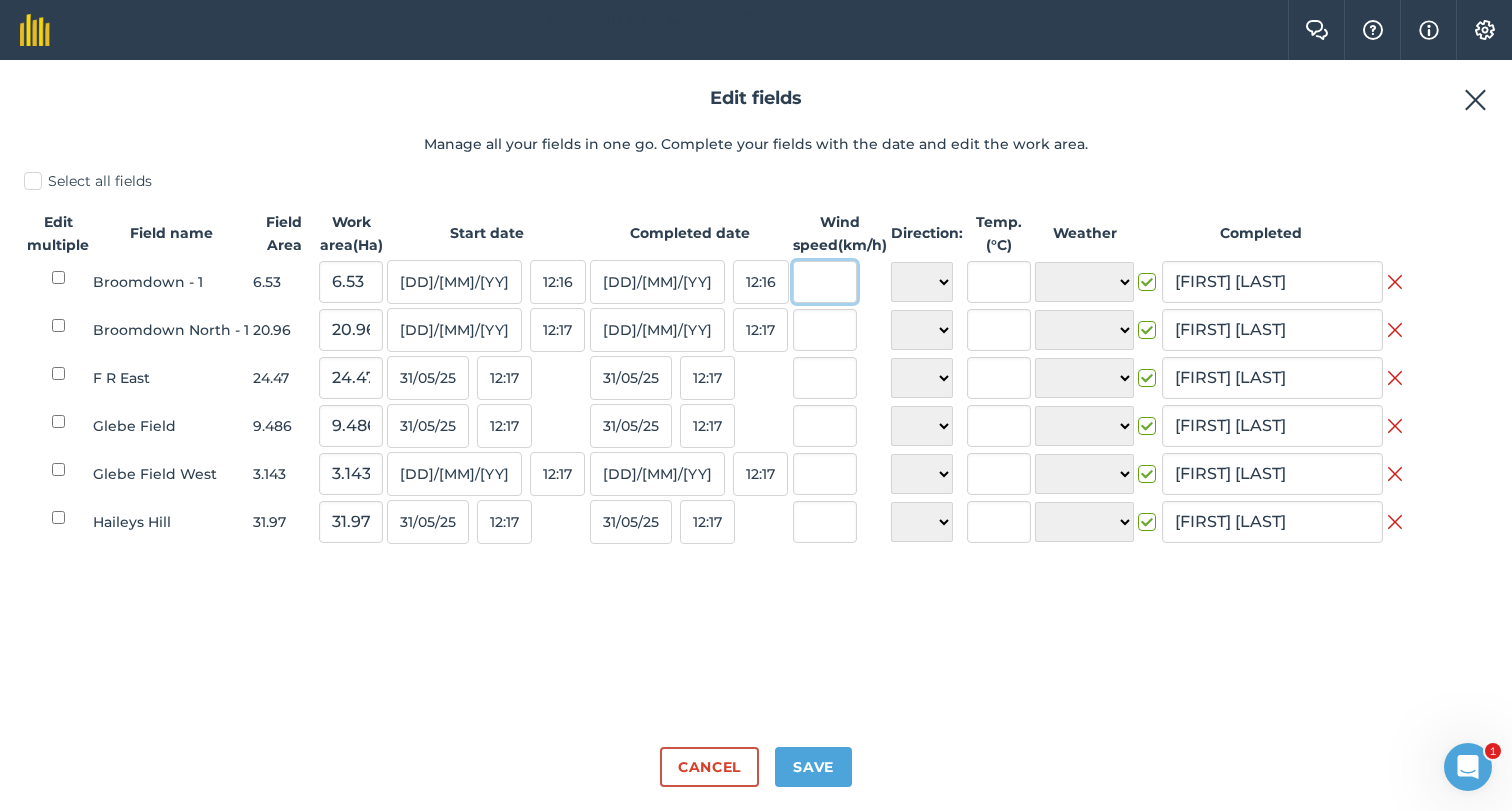 click at bounding box center (825, 282) 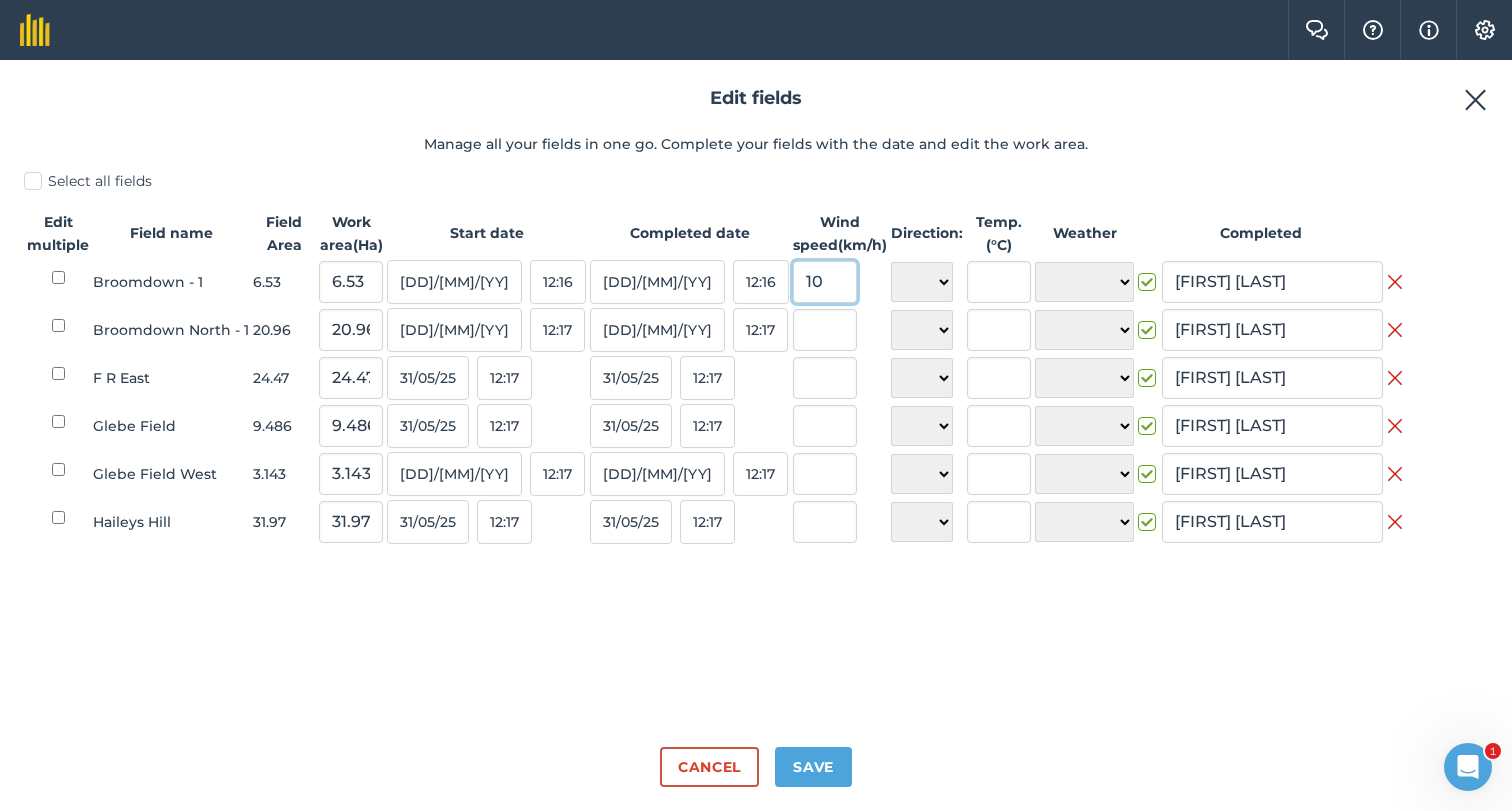 type on "10" 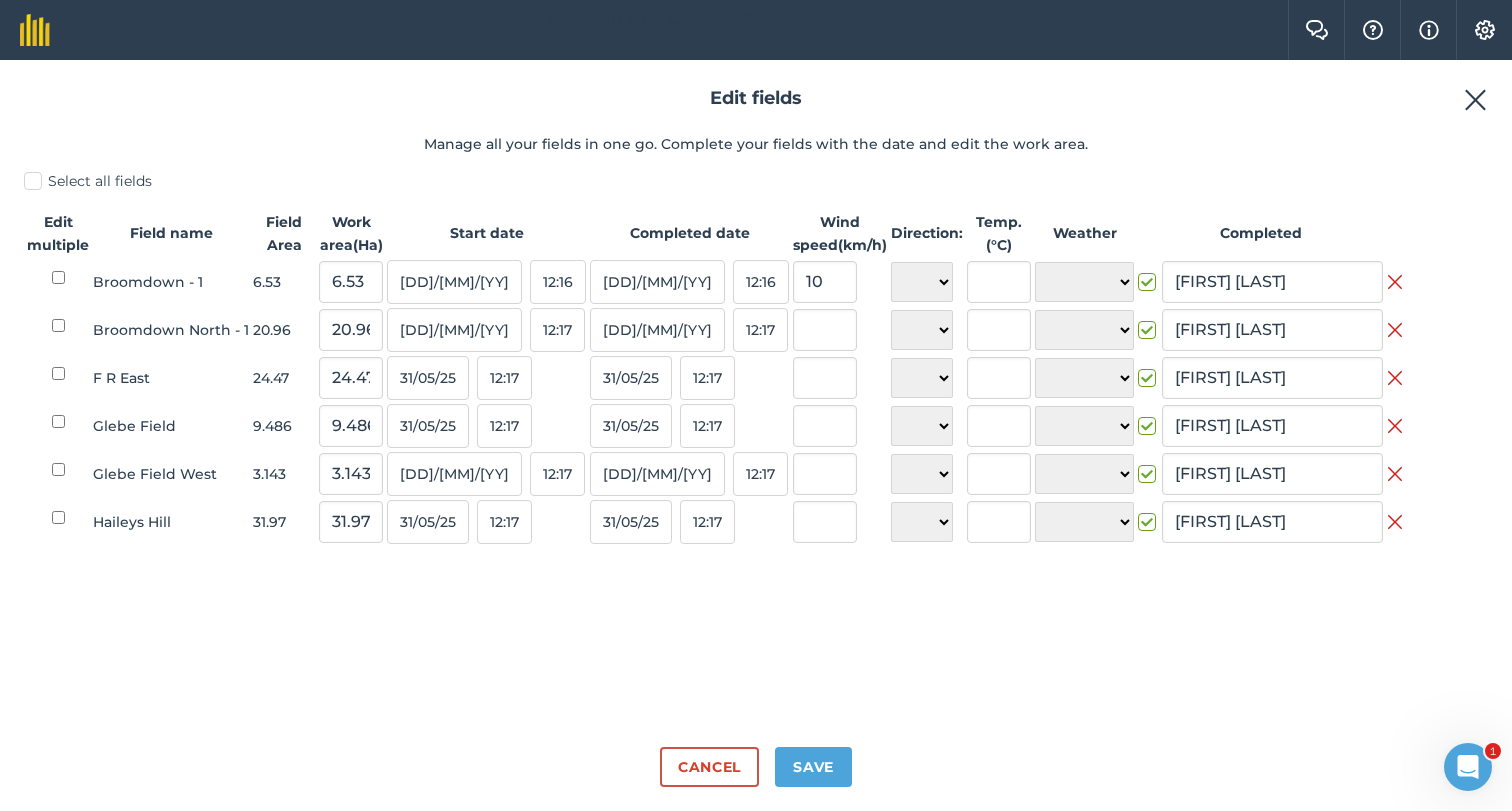 click on "Deselect all fields Edit multiple Field name Field Area Work area  ( Ha ) Start date Completed date Wind speed  ( km/h ) Direction: Temp.  ( ° C ) Weather Completed Broomdown - 1 6.53 6.53   30/05/25   12:16   30/05/25   12:16 N NE E SE S SW W NW ☀️  Sunny 🌧  Rainy ⛅️  Cloudy 🌨  Snow ❄️  Icy [FIRST] [LAST] Broomdown North - 1 20.96 20.96   30/05/25   12:17   30/05/25   12:17 N NE E SE S SW W NW ☀️  Sunny 🌧  Rainy ⛅️  Cloudy 🌨  Snow ❄️  Icy [FIRST] [LAST] F R East 24.47 24.47   31/05/25   12:17   31/05/25   12:17 N NE E SE S SW W NW ☀️  Sunny 🌧  Rainy ⛅️  Cloudy 🌨  Snow ❄️  Icy [FIRST] [LAST] Glebe Field 9.486 9.486   31/05/25   12:17   31/05/25   12:17 N NE E SE S SW W NW ☀️  Sunny 🌧  Rainy ⛅️  Cloudy 🌨  Snow ❄️  Icy [FIRST] [LAST] Glebe Field West 3.143 3.143   30/05/25   12:17   30/05/25   12:17 N NE E SE S SW W NW ☀️  Sunny 🌧  Rainy ⛅️  Cloudy 🌨  Snow ❄️  Icy [FIRST] [LAST] Haileys Hill 31.97 31.97   31/05/25   12:17" at bounding box center [756, 451] 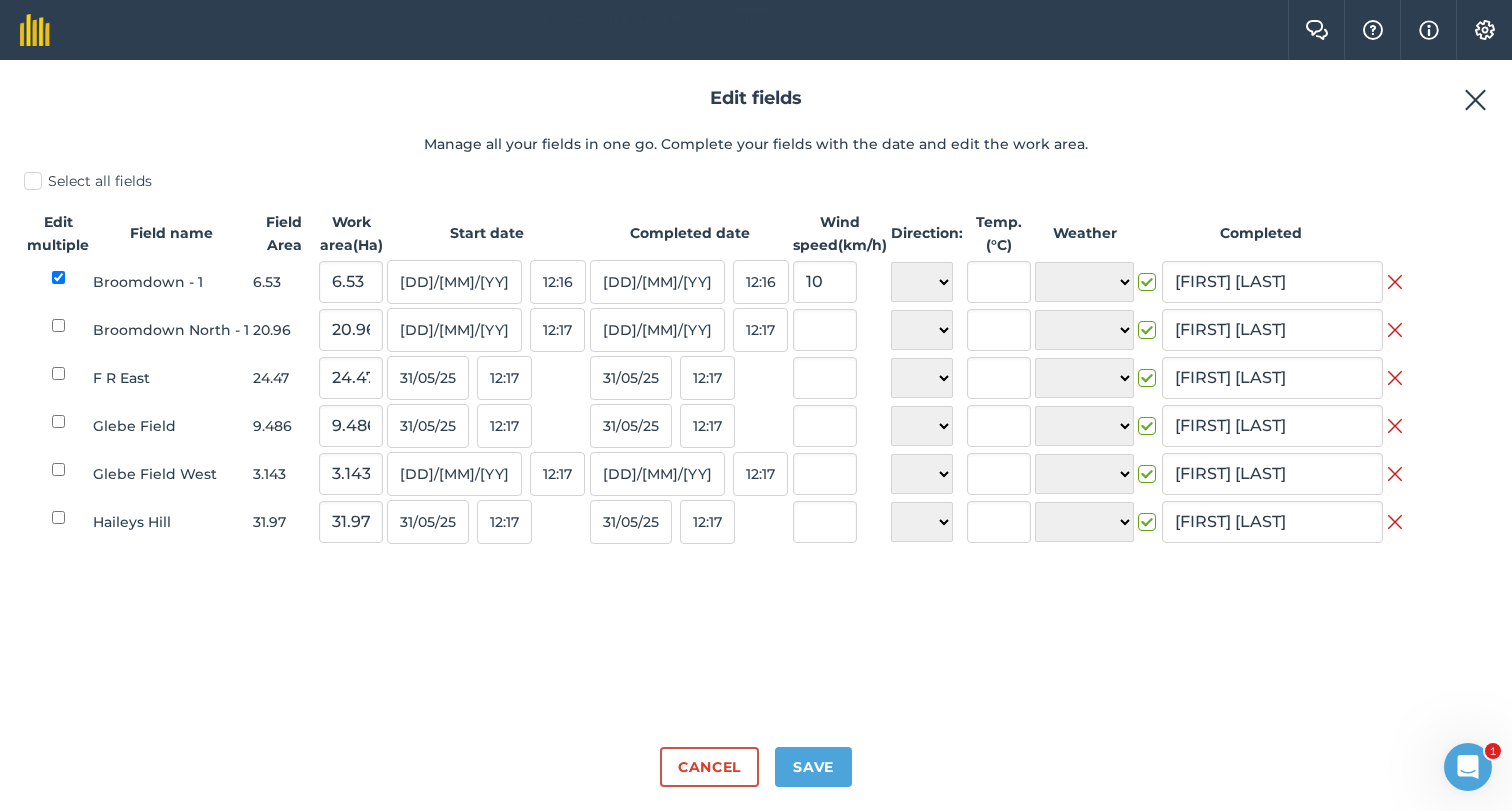 checkbox on "true" 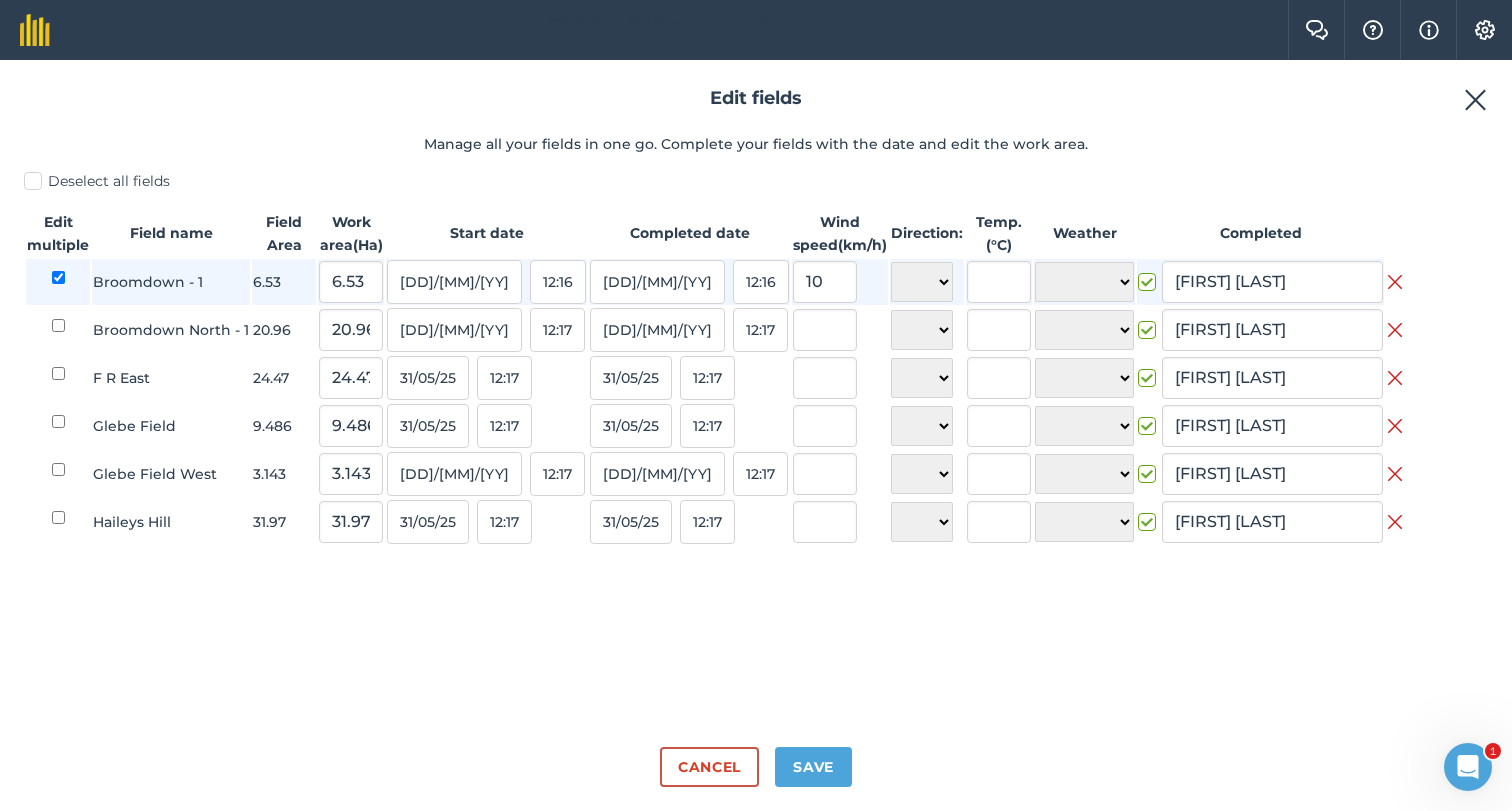 click at bounding box center [58, 339] 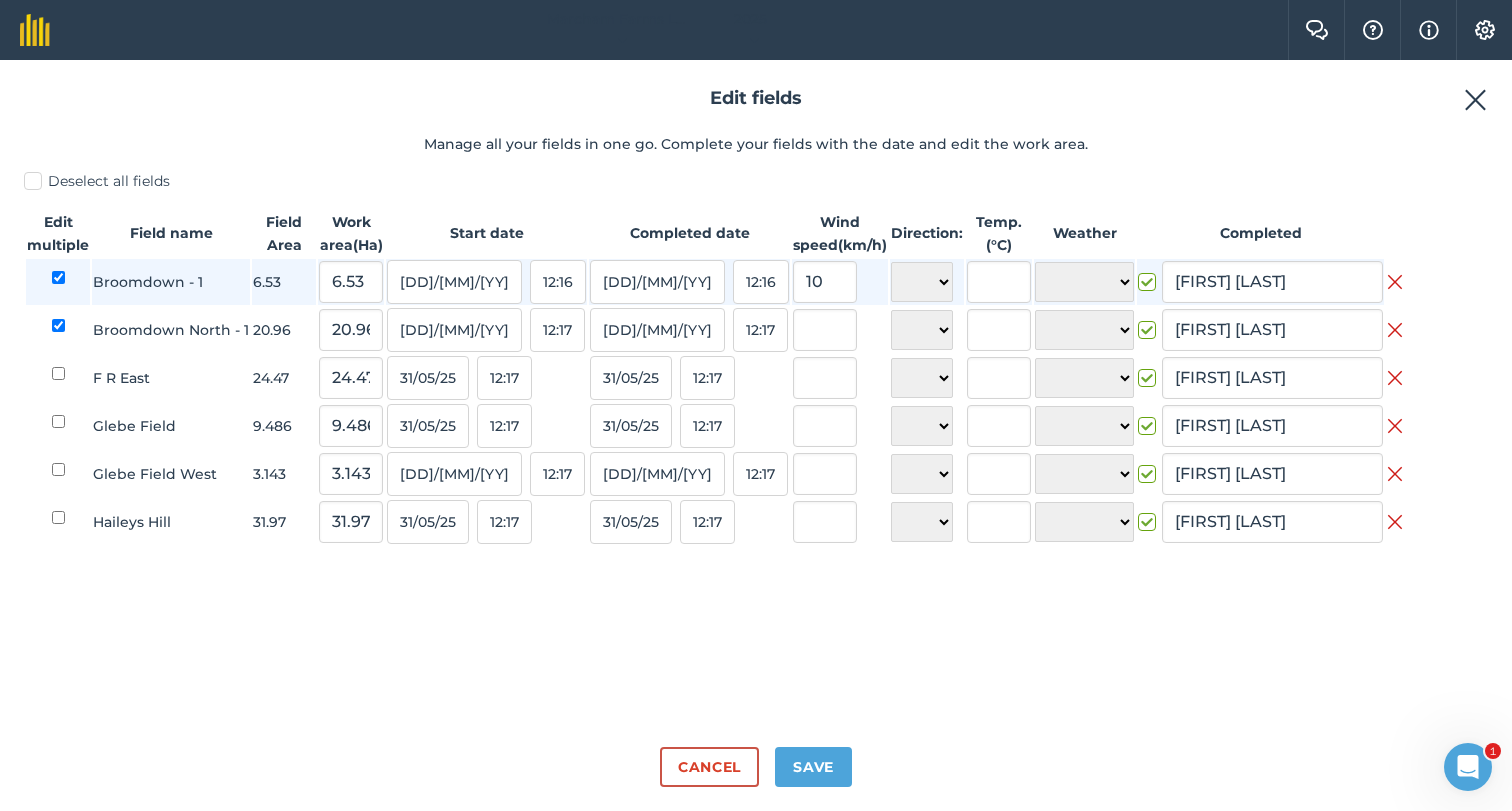 checkbox on "true" 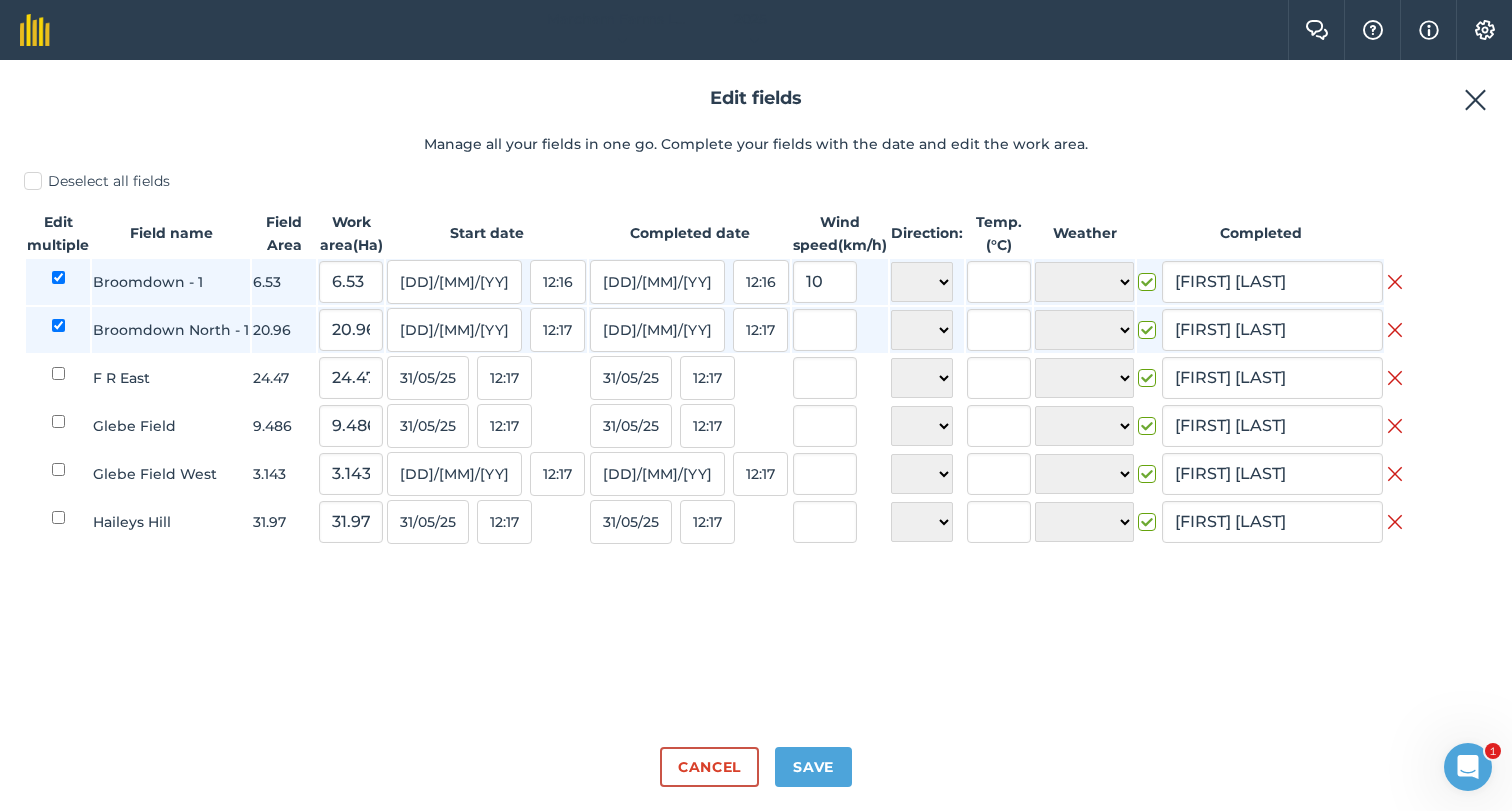 click at bounding box center [58, 282] 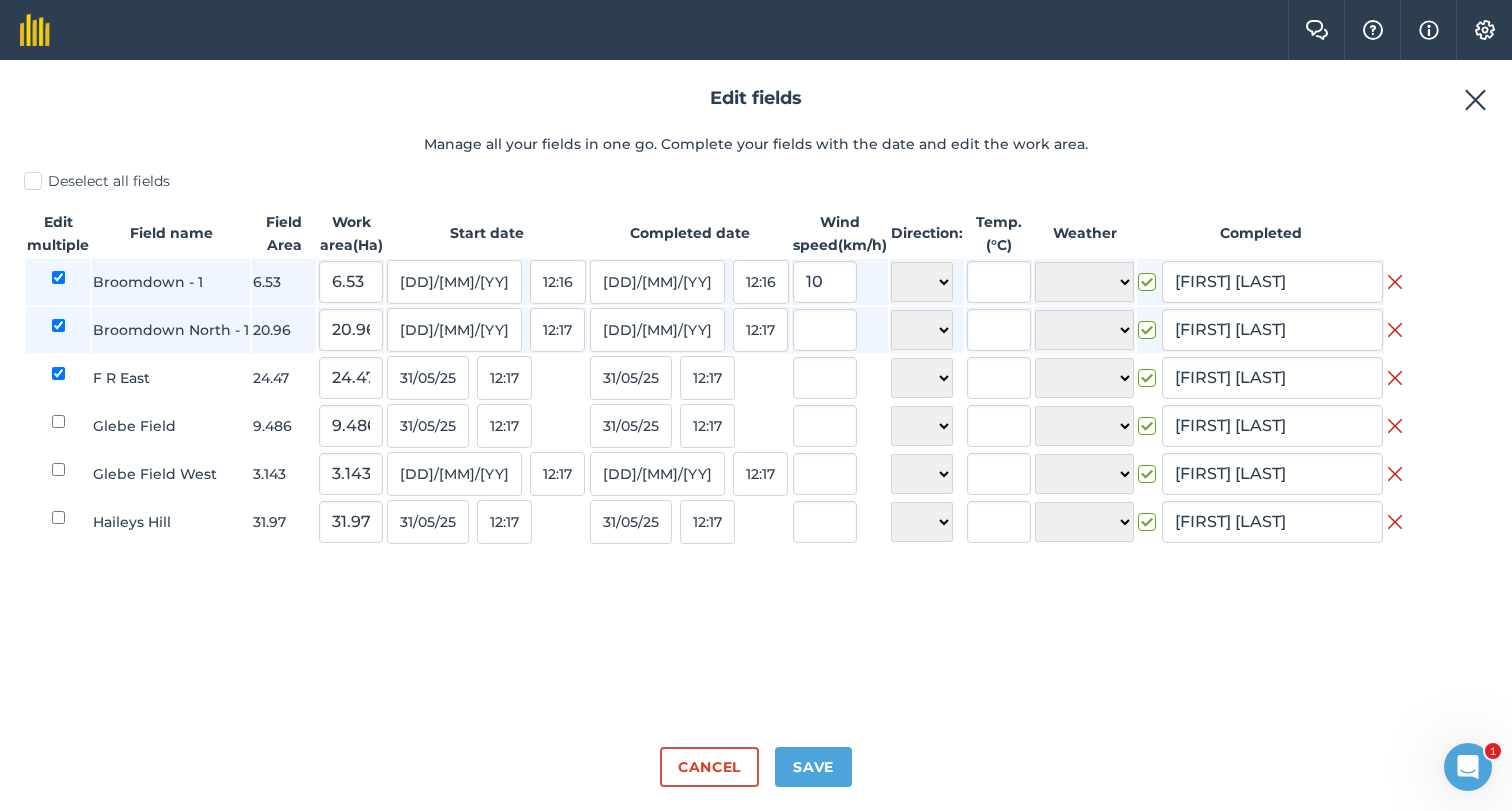 checkbox on "true" 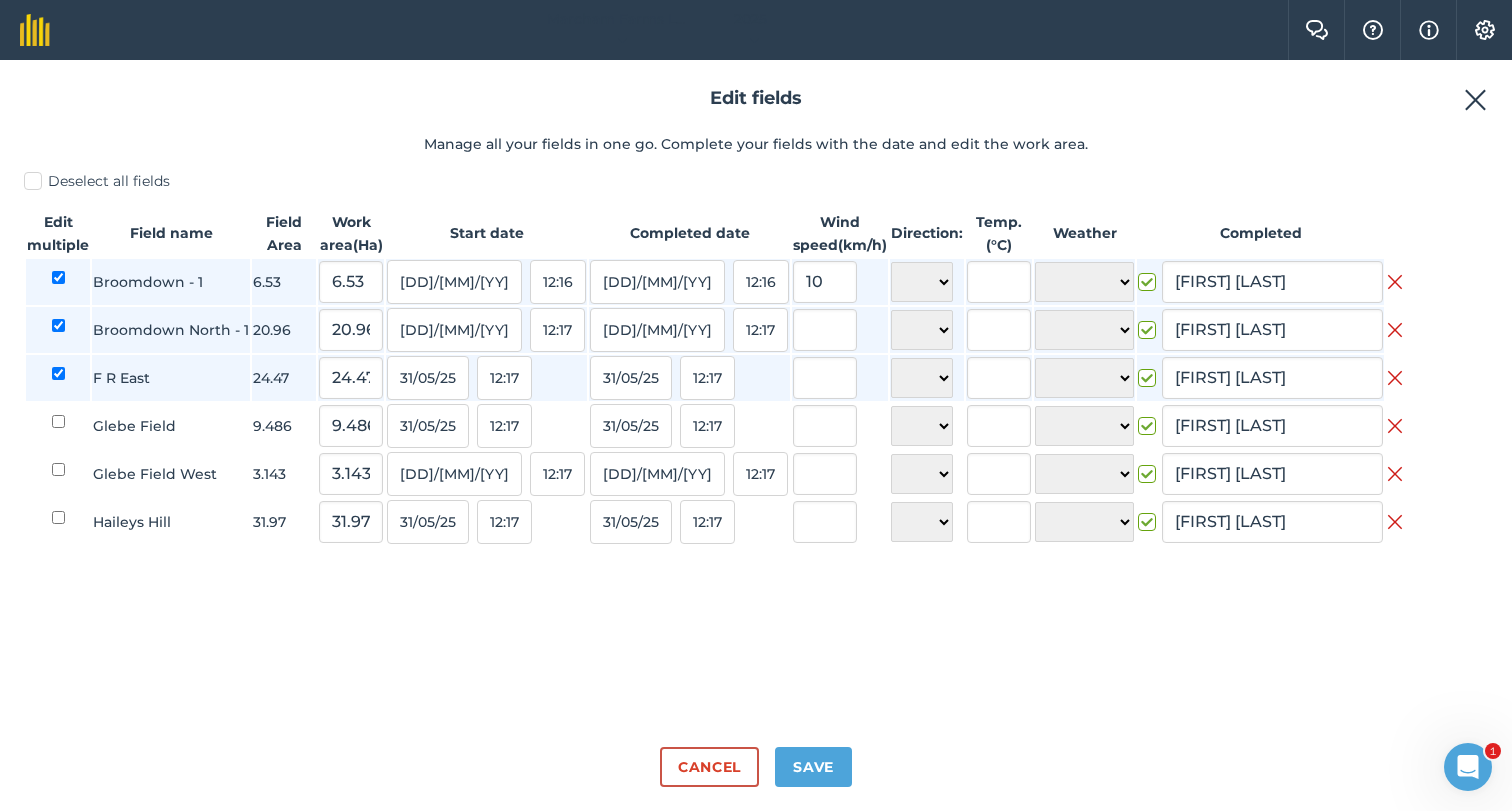 click at bounding box center [58, 282] 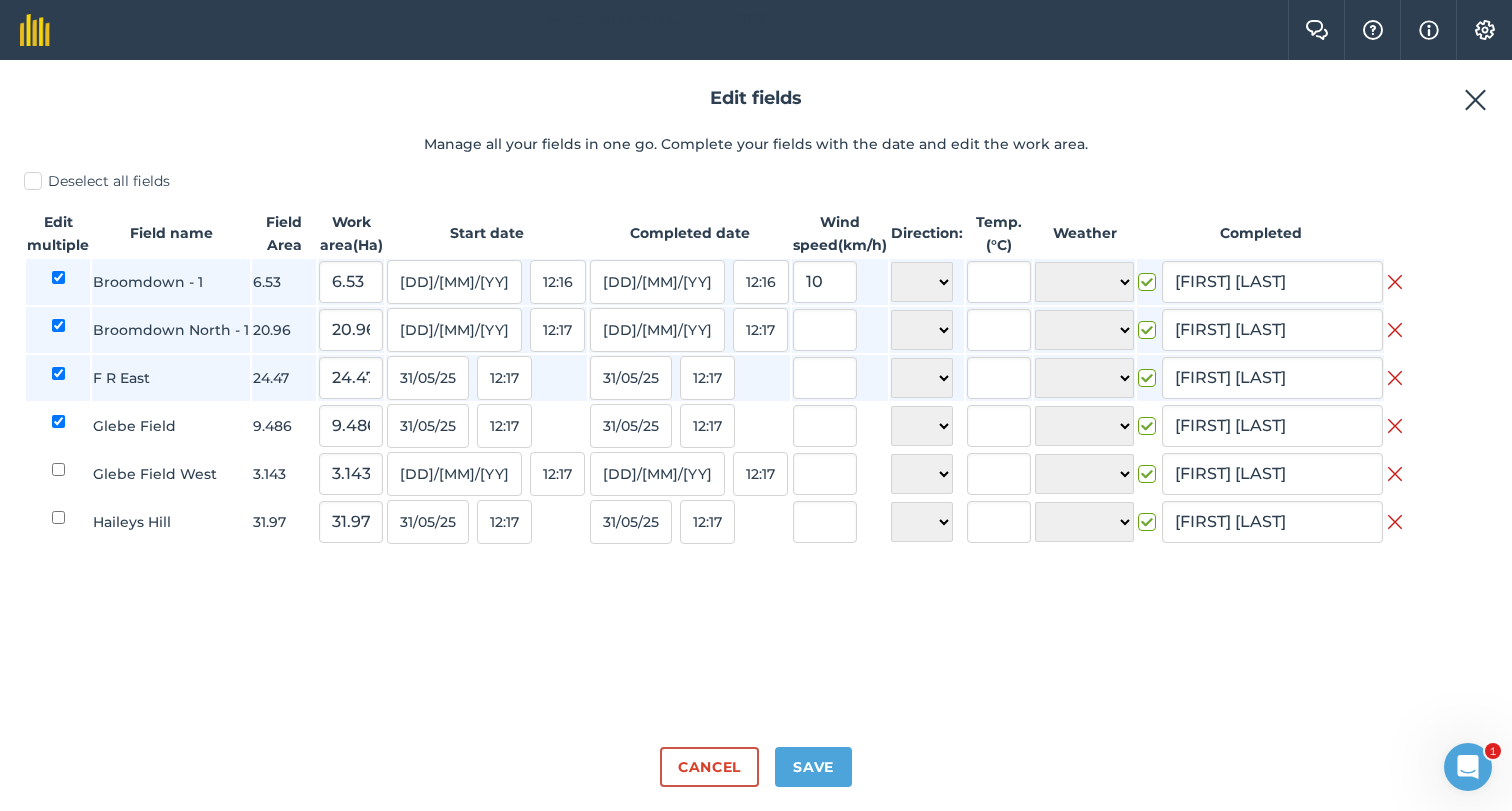 checkbox on "true" 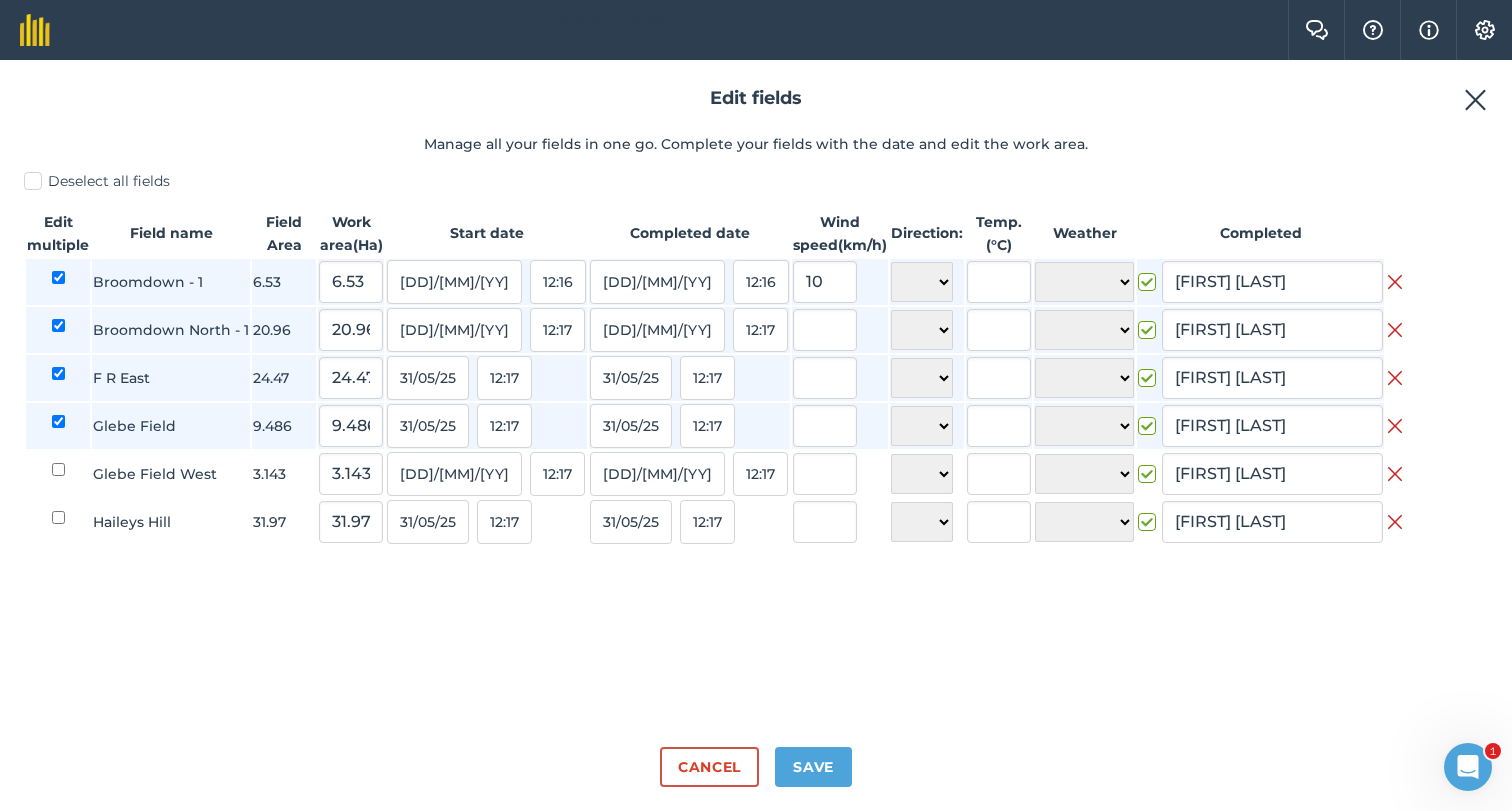 click at bounding box center [58, 281] 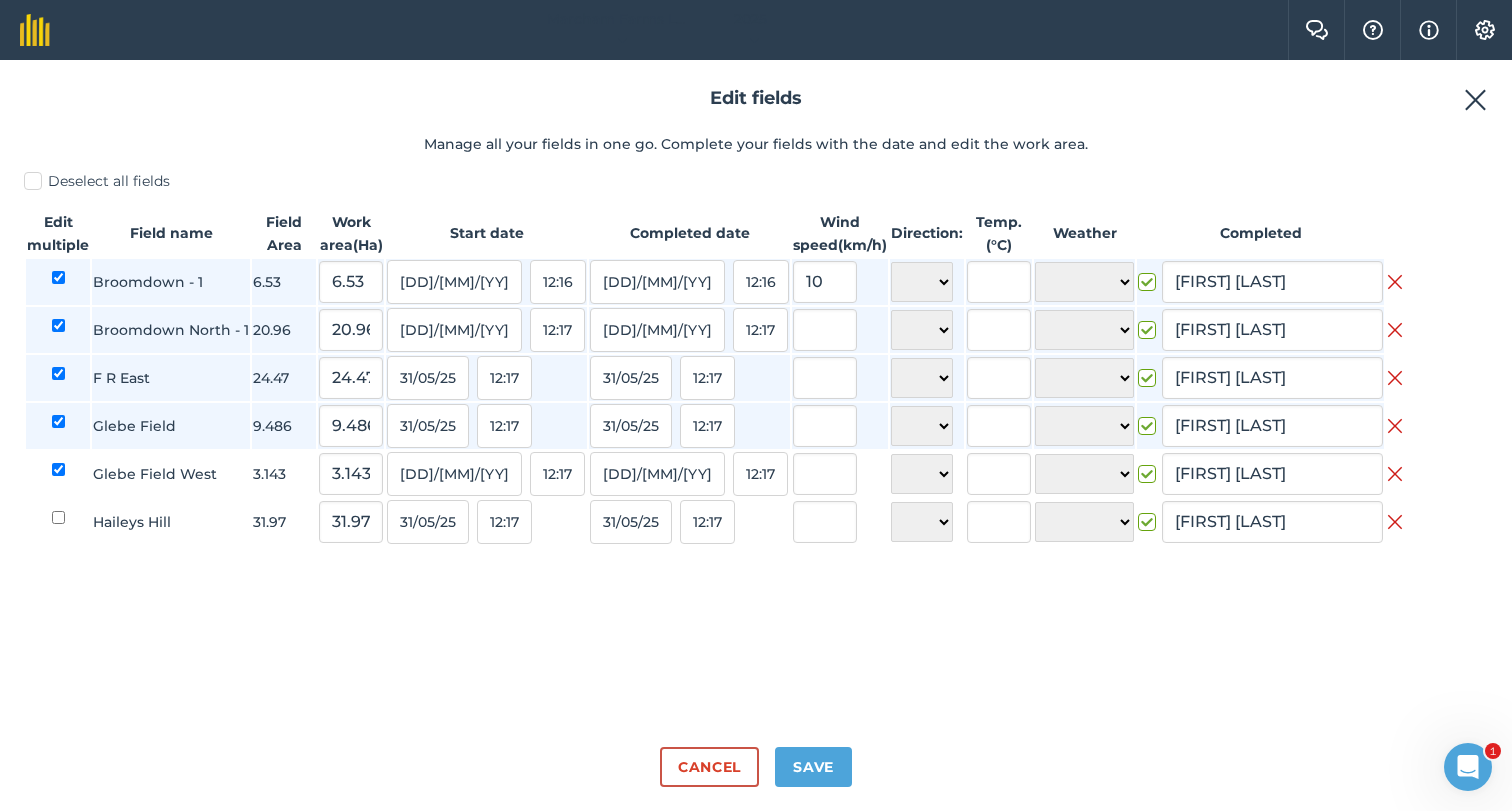 checkbox on "true" 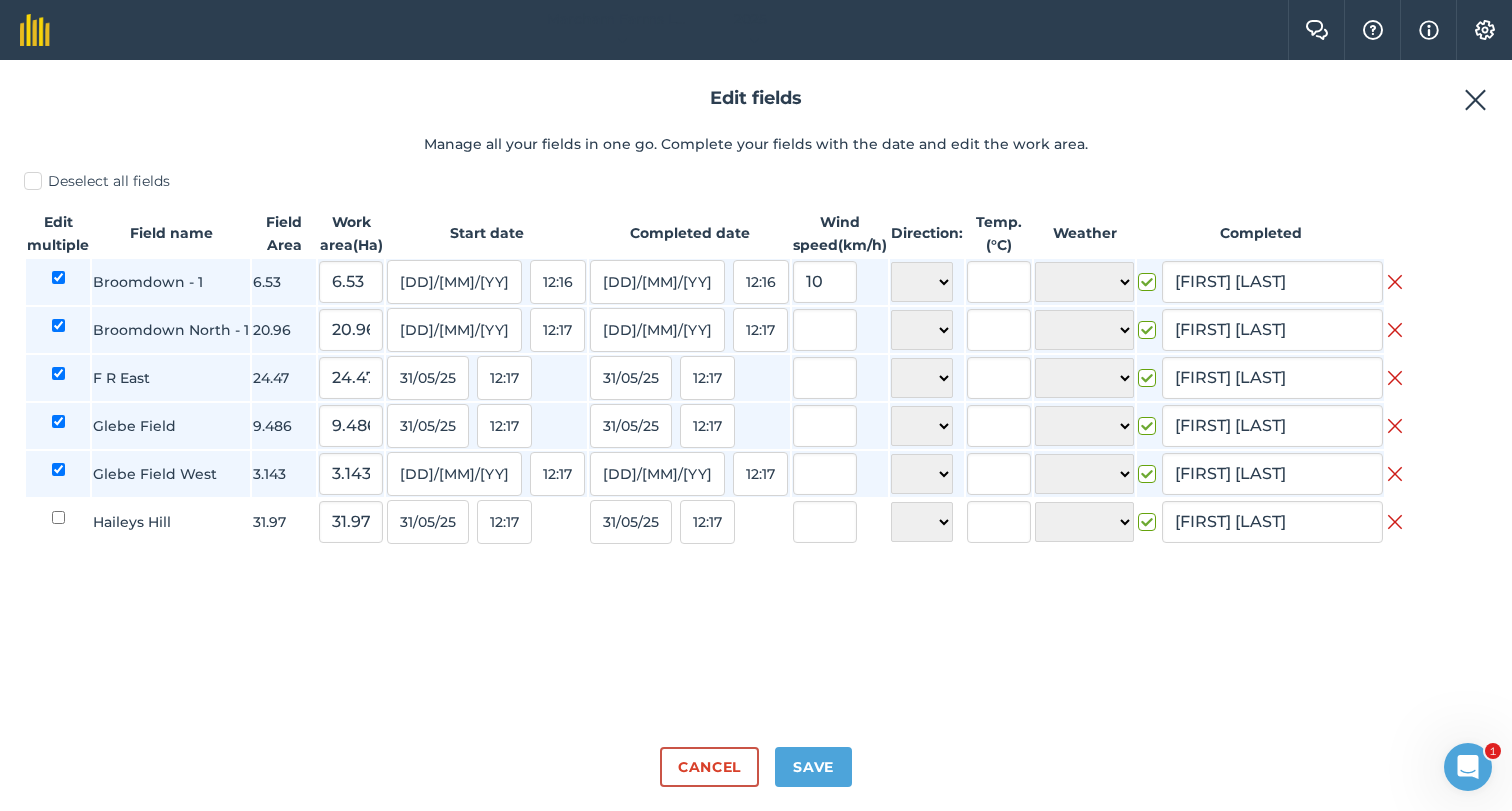 click at bounding box center (58, 531) 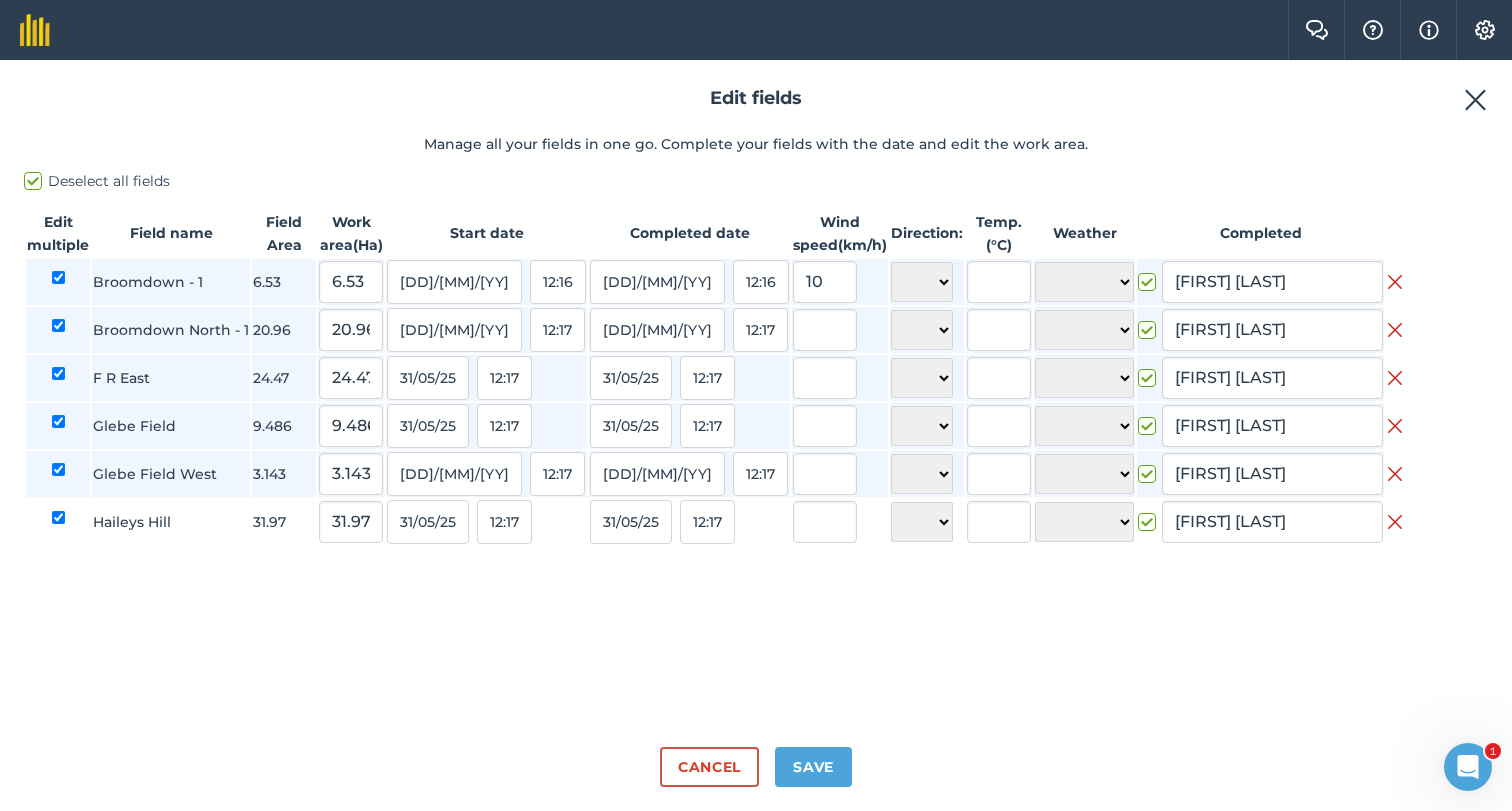 checkbox on "true" 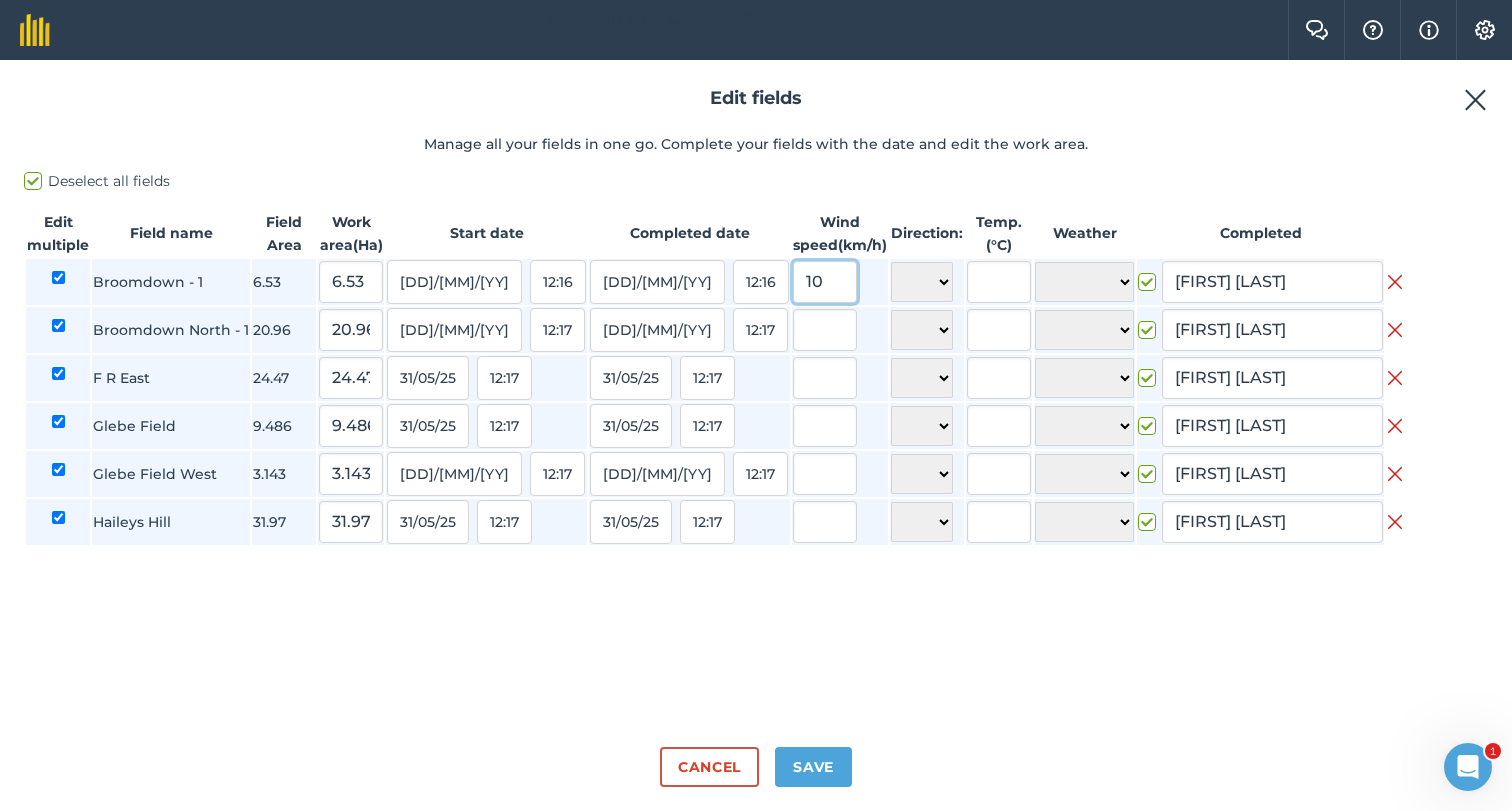 click on "10" at bounding box center [825, 282] 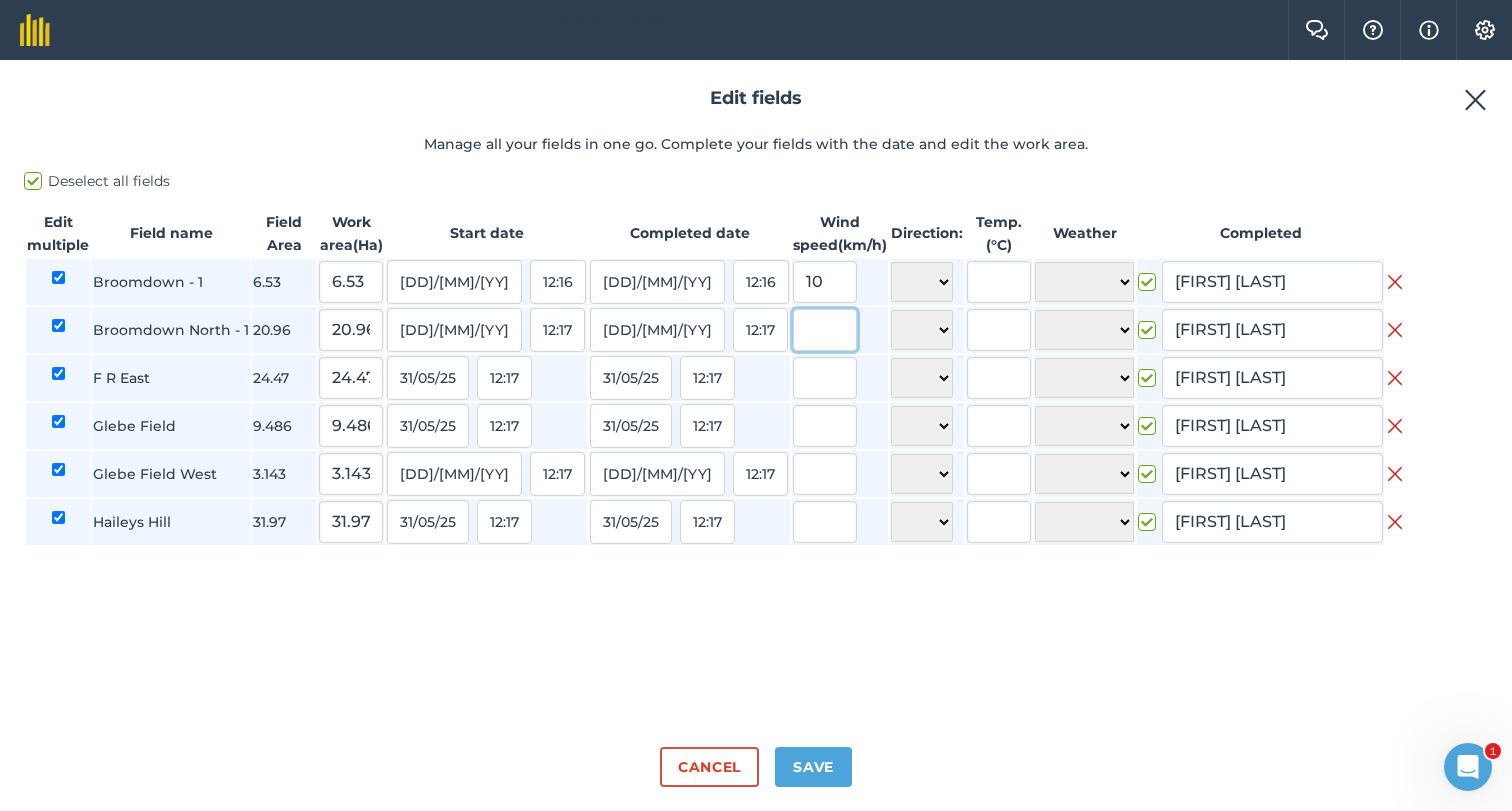 click at bounding box center [825, 330] 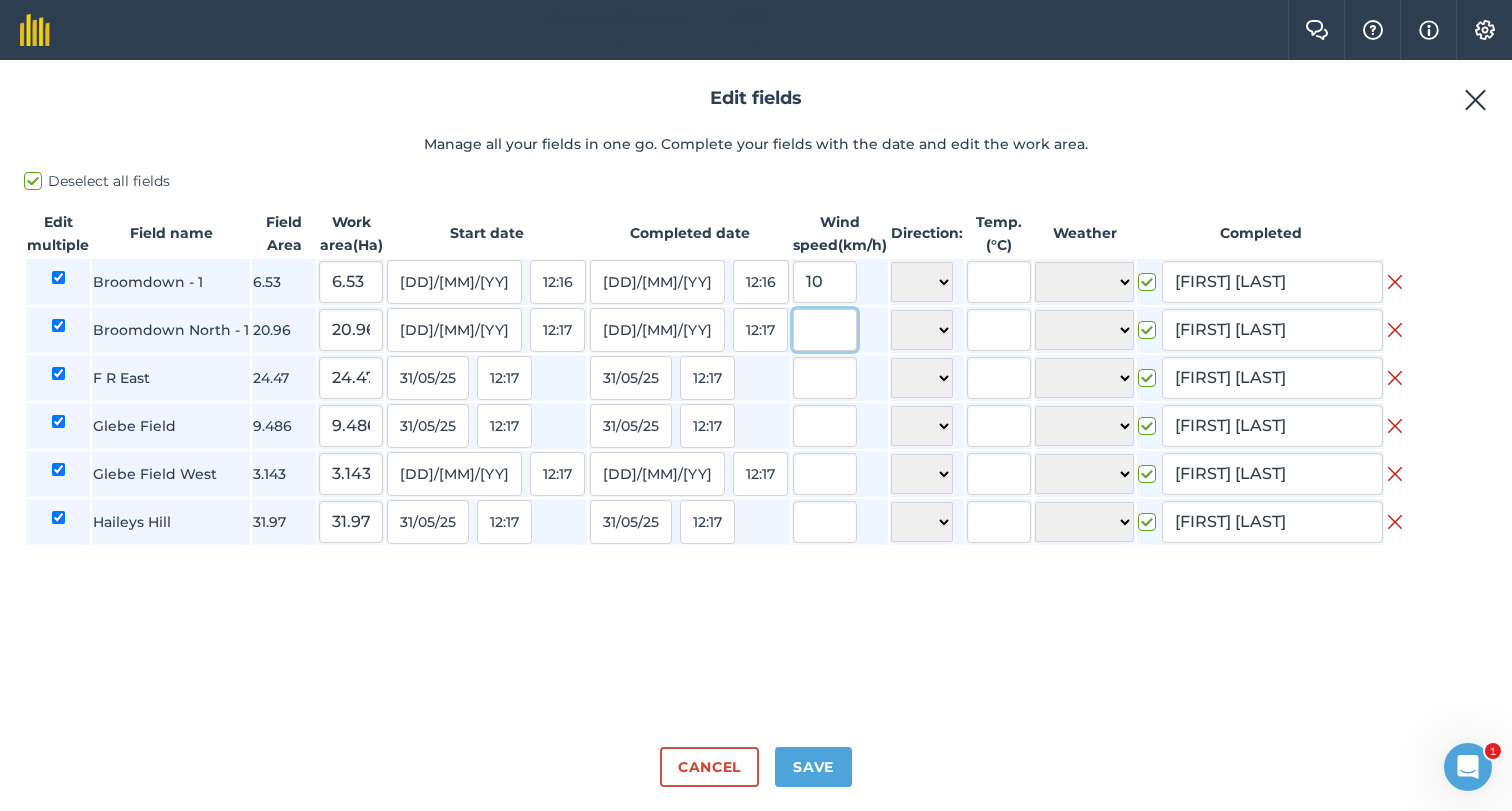 paste on "10" 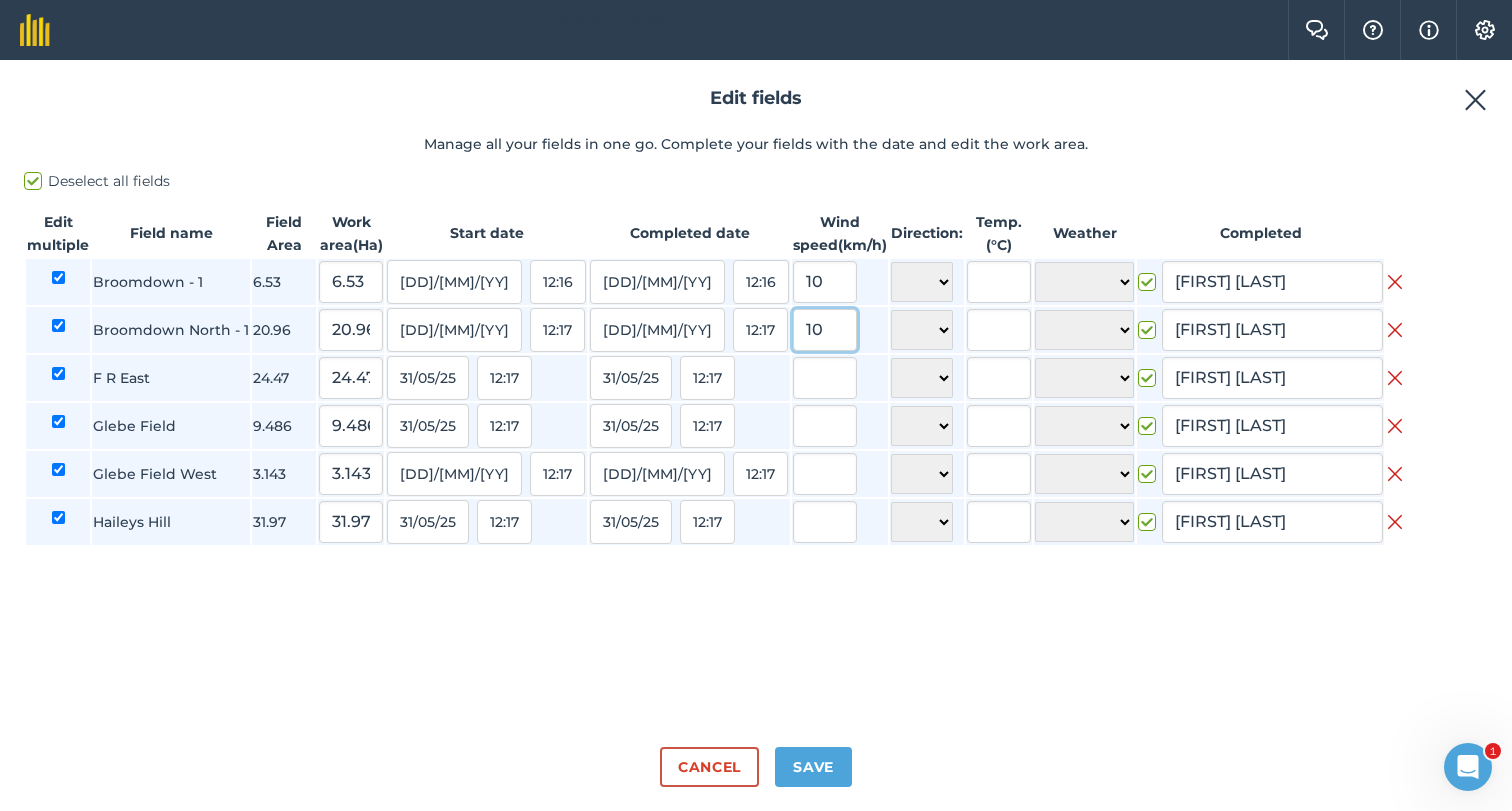 type on "10" 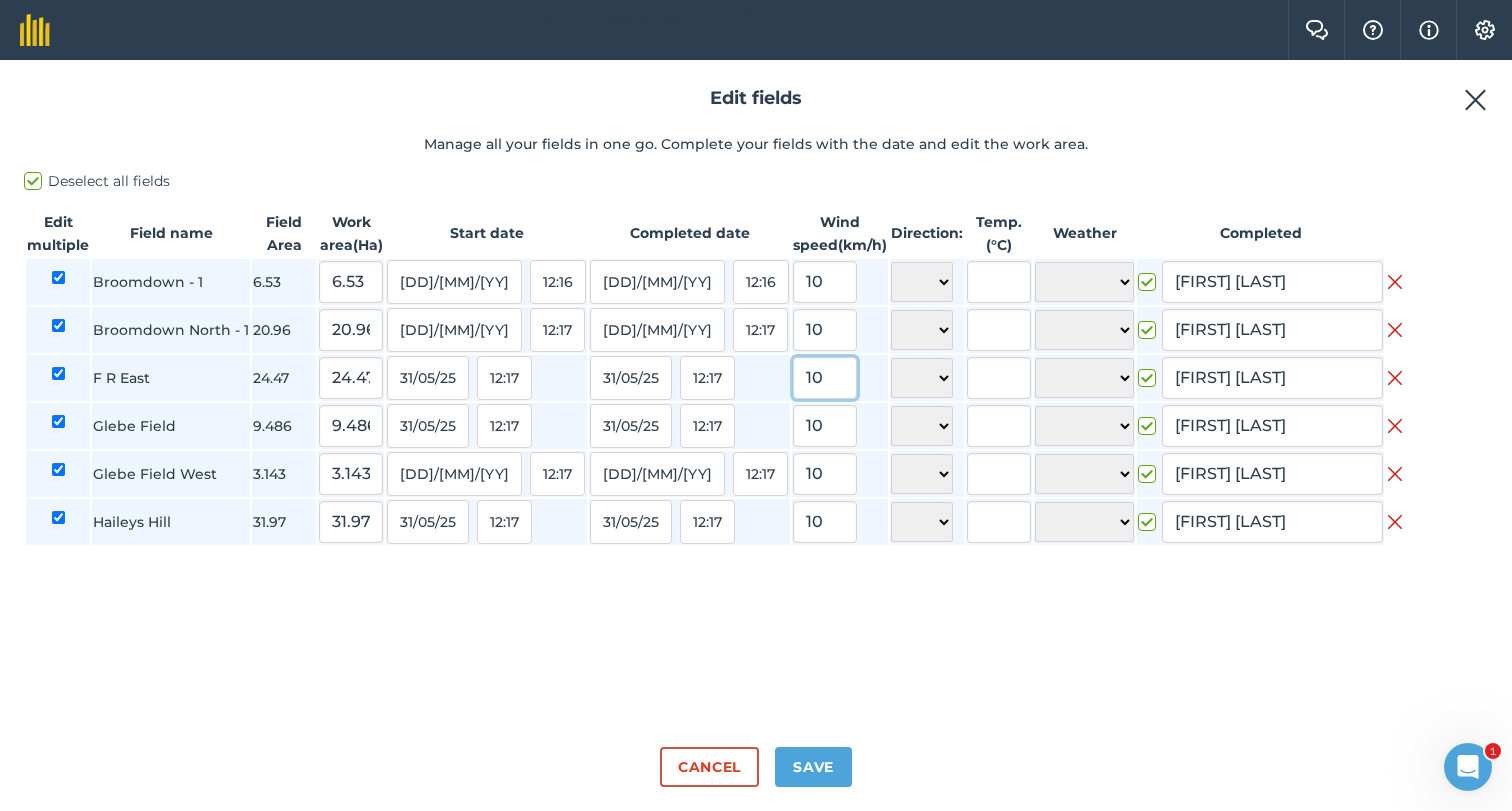 click on "10" at bounding box center (825, 378) 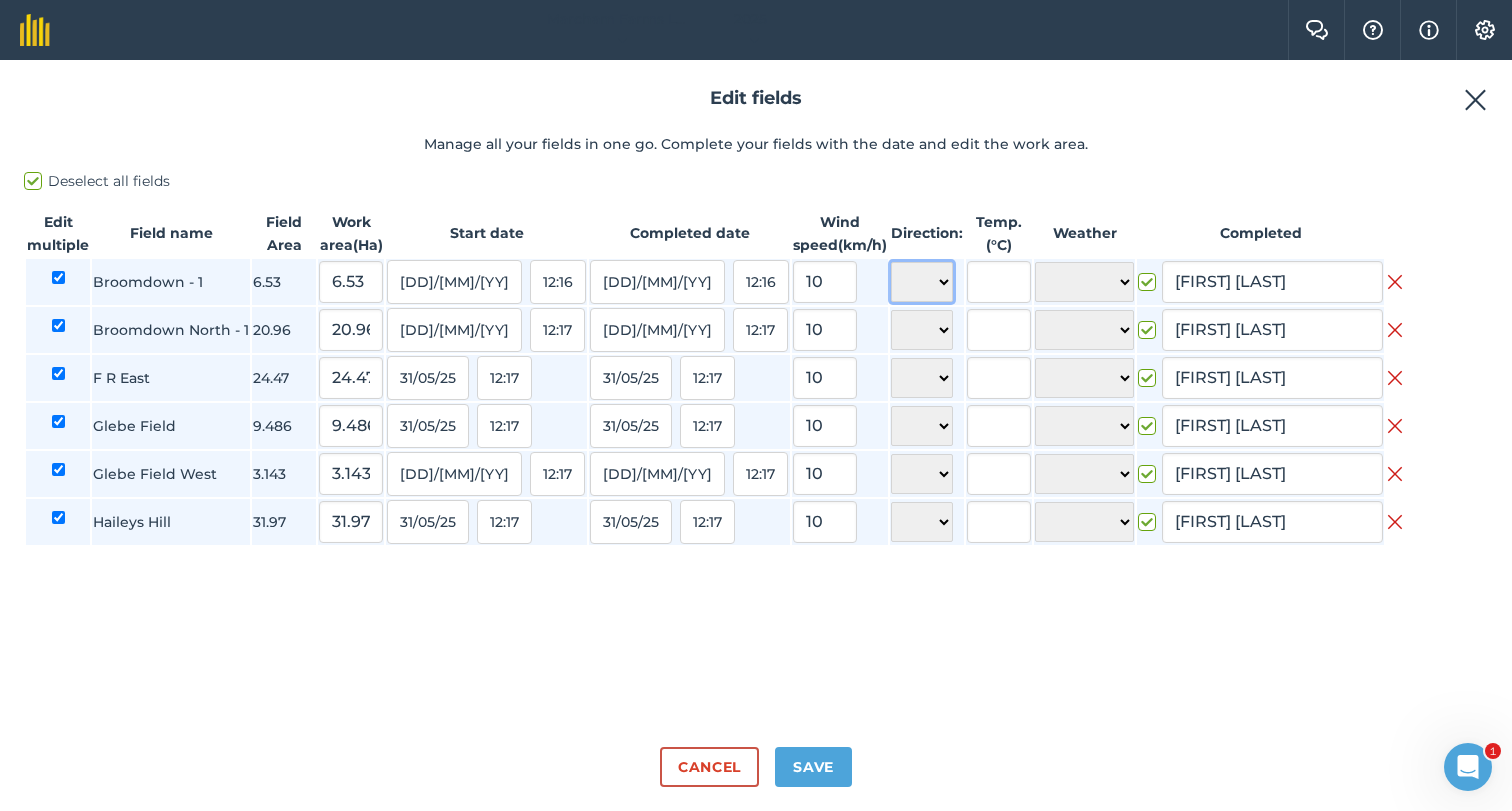 select on "SW" 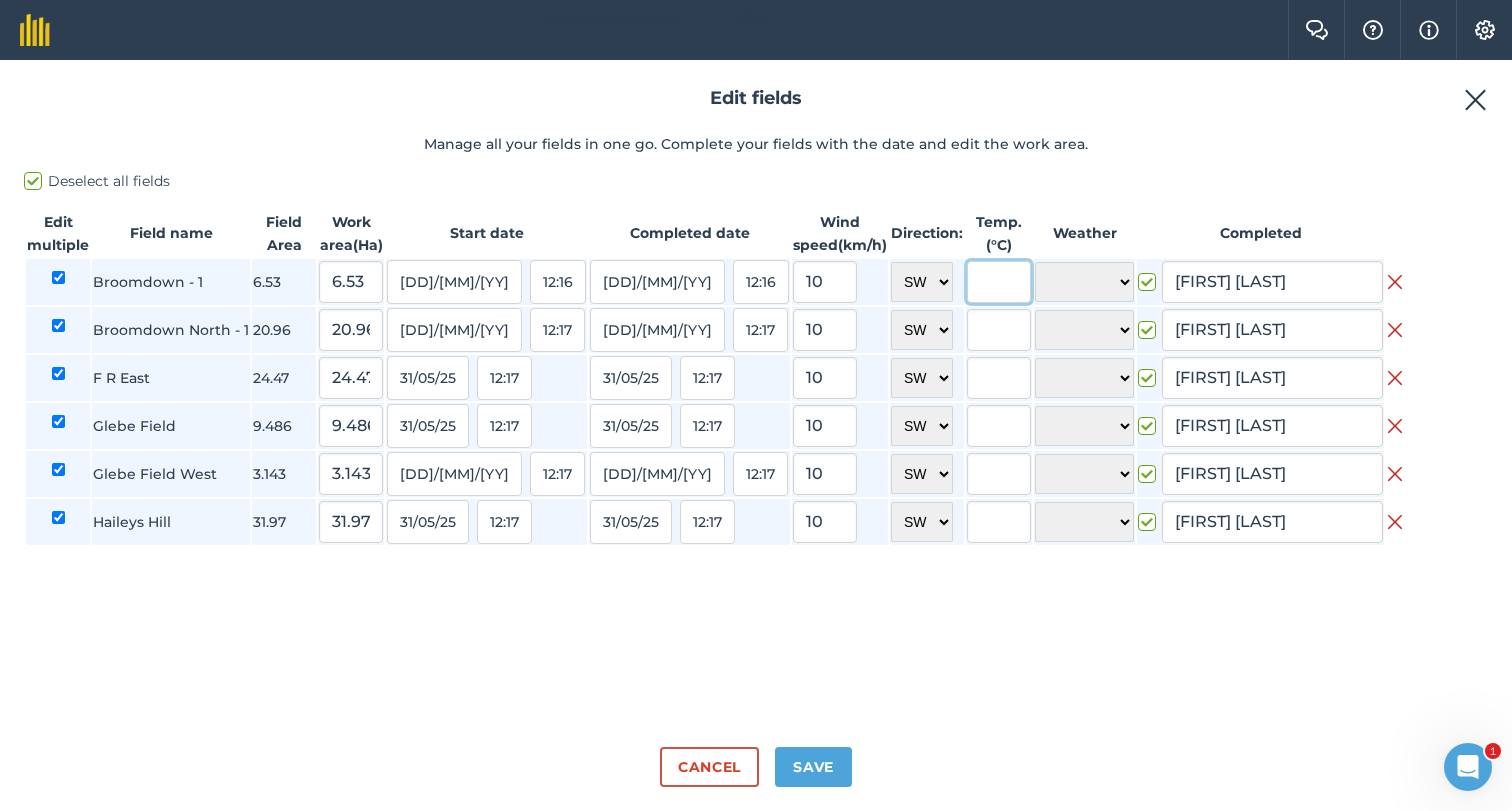 click at bounding box center (999, 282) 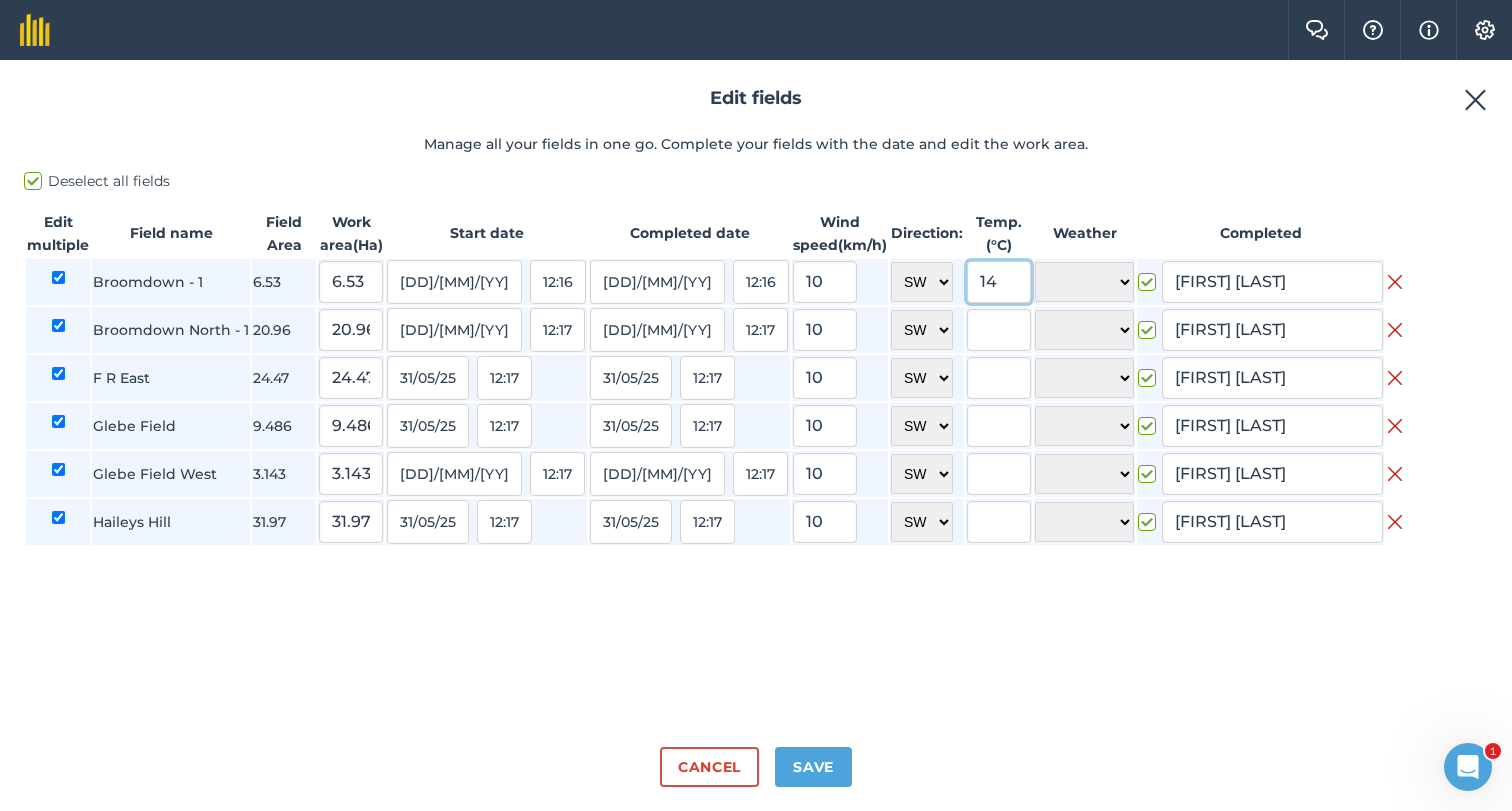 type on "14" 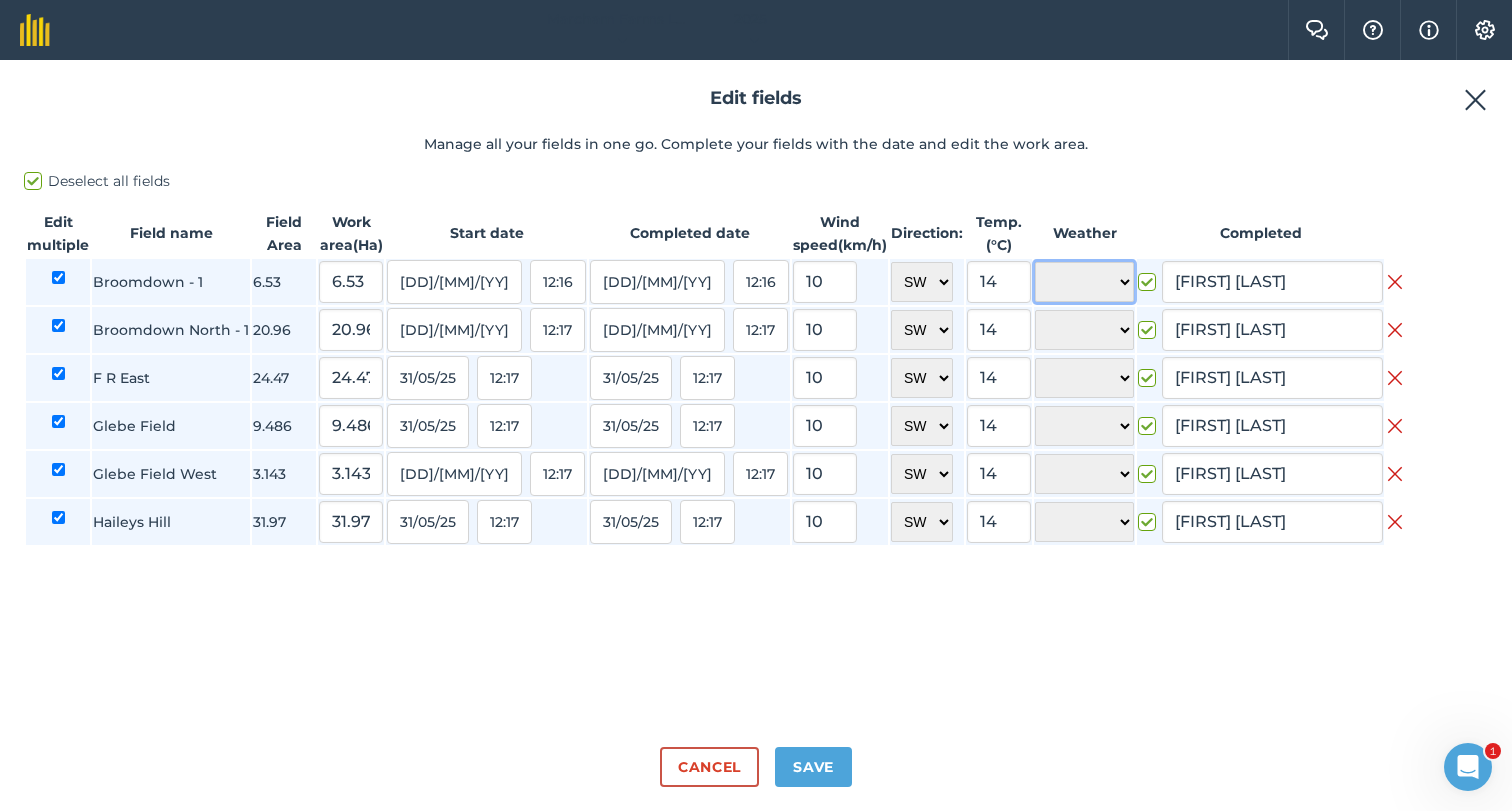 select on "Cloudy" 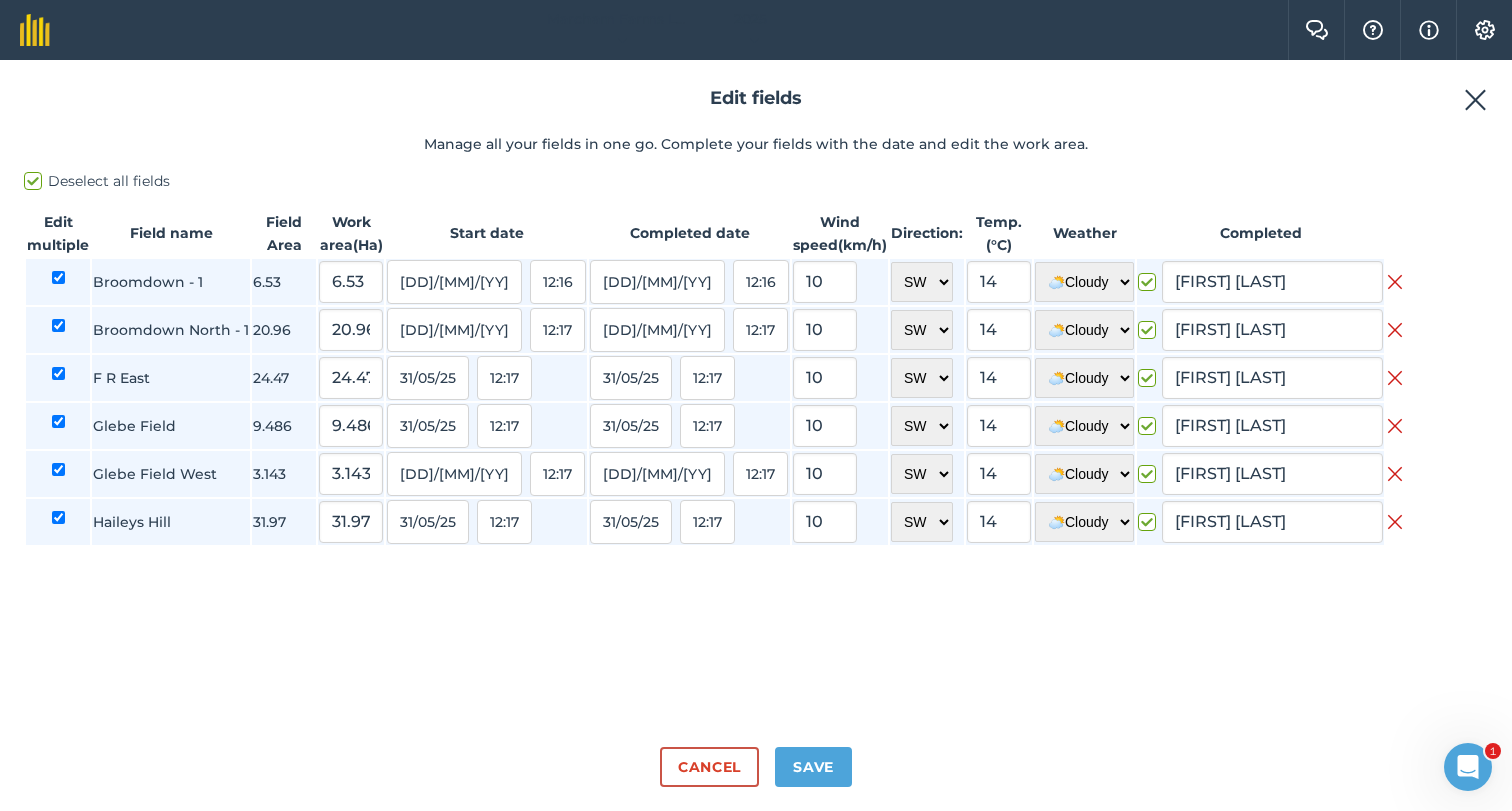click on "Deselect all fields Edit multiple Field name Field Area Work area  ( Ha ) Start date Completed date Wind speed  ( km/h ) Direction: Temp.  ( ° C ) Weather Completed Broomdown - 1 6.53 6.53   30/05/25   12:16   30/05/25   12:16 10 N NE E SE S SW W NW 14 ☀️  Sunny 🌧  Rainy ⛅️  Cloudy 🌨  Snow ❄️  Icy [FIRST] [LAST] Broomdown North - 1 20.96 20.96   30/05/25   12:17   30/05/25   12:17 10 N NE E SE S SW W NW 14 ☀️  Sunny 🌧  Rainy ⛅️  Cloudy 🌨  Snow ❄️  Icy [FIRST] [LAST] F R East 24.47 24.47   31/05/25   12:17   31/05/25   12:17 10 N NE E SE S SW W NW 14 ☀️  Sunny 🌧  Rainy ⛅️  Cloudy 🌨  Snow ❄️  Icy [FIRST] [LAST] Glebe Field 9.486 9.486   31/05/25   12:17   31/05/25   12:17 10 N NE E SE S SW W NW 14 ☀️  Sunny 🌧  Rainy ⛅️  Cloudy 🌨  Snow ❄️  Icy [FIRST] [LAST] Glebe Field West 3.143 3.143   30/05/25   12:17   30/05/25   12:17 10 N NE E SE S SW W NW 14 ☀️  Sunny 🌧  Rainy ⛅️  Cloudy 🌨  Snow ❄️  Icy [FIRST] [LAST] Haileys Hill 31.97" at bounding box center (756, 451) 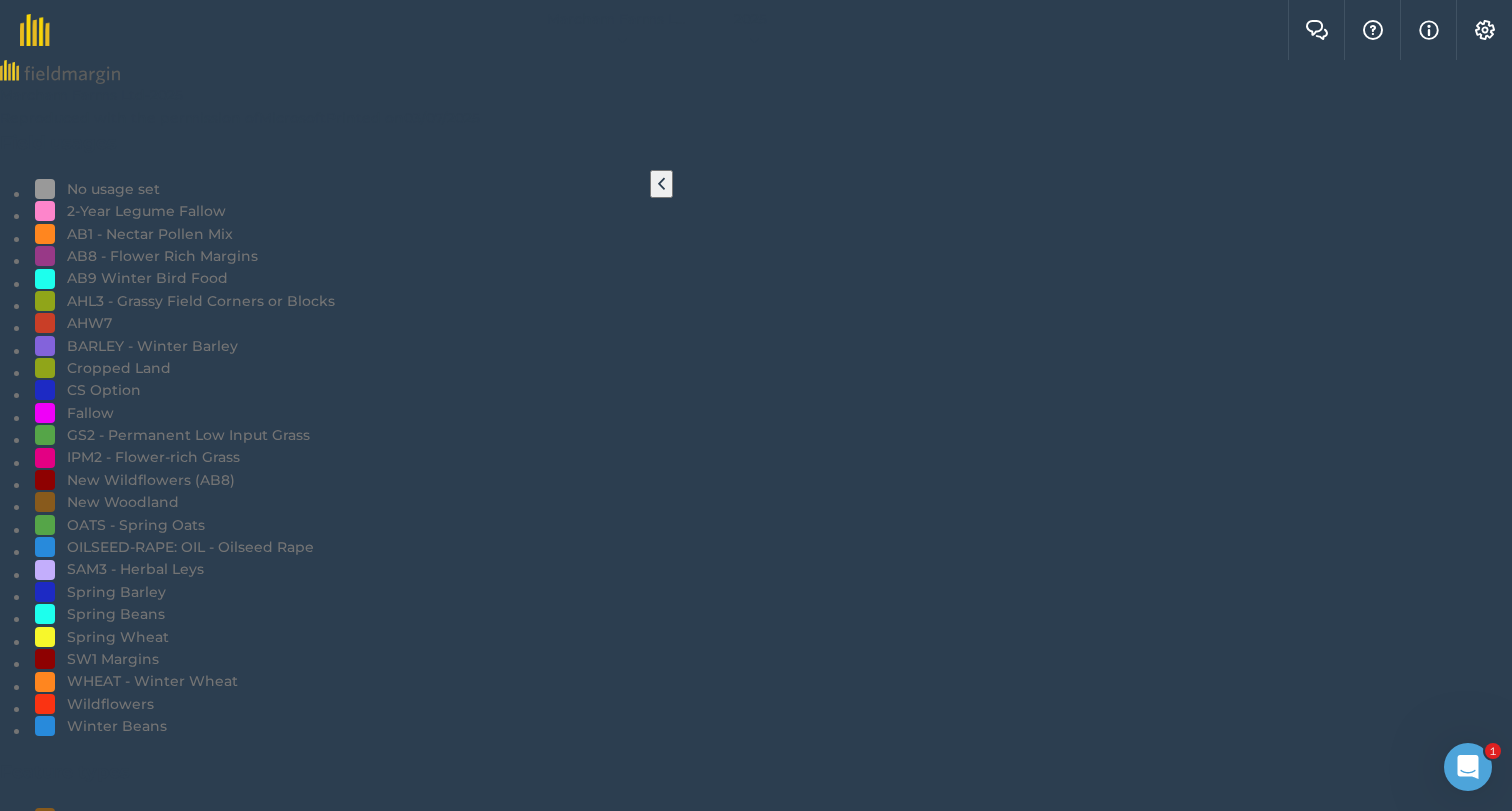click at bounding box center [27, 13961] 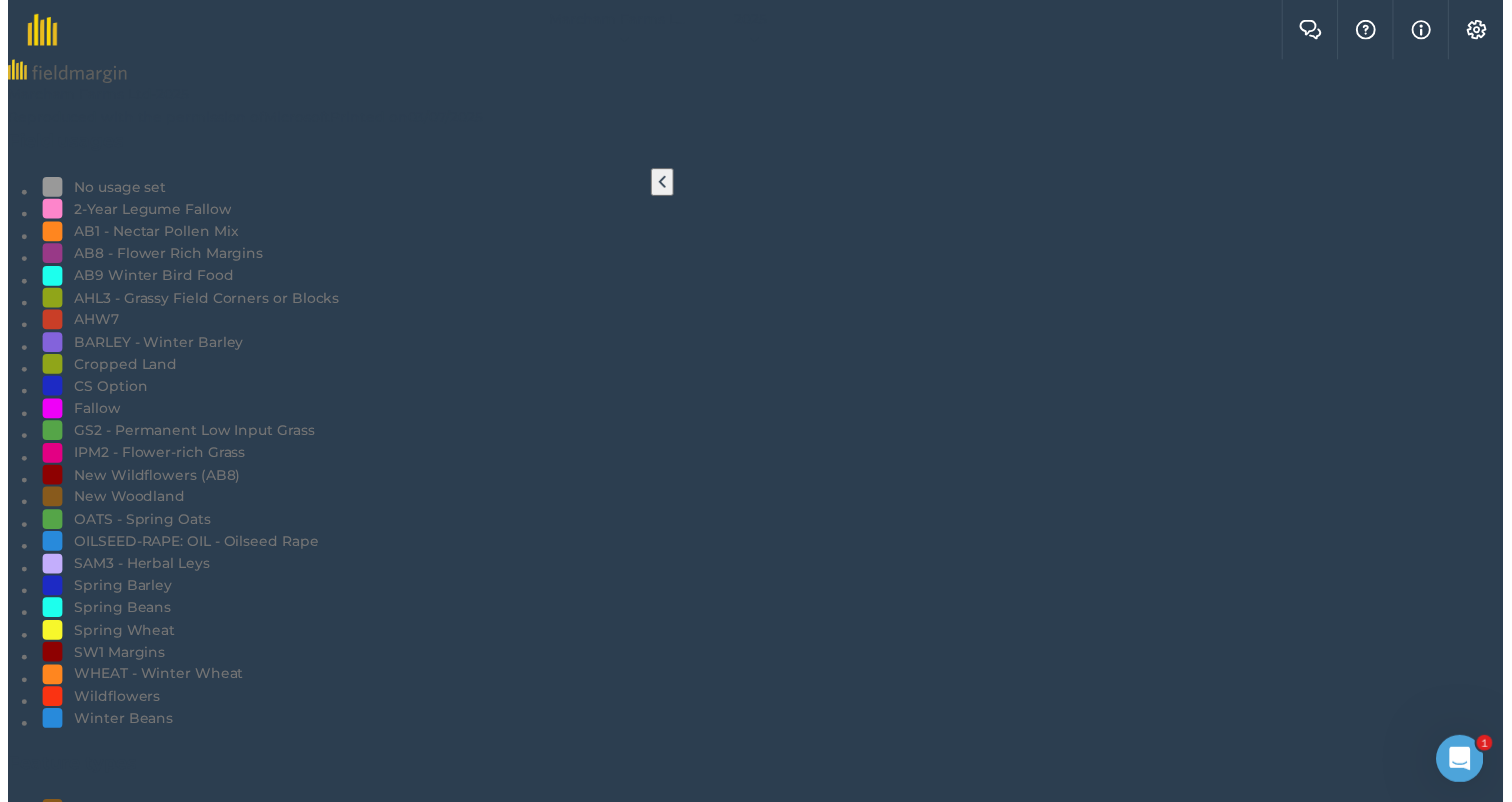 scroll, scrollTop: 309, scrollLeft: 0, axis: vertical 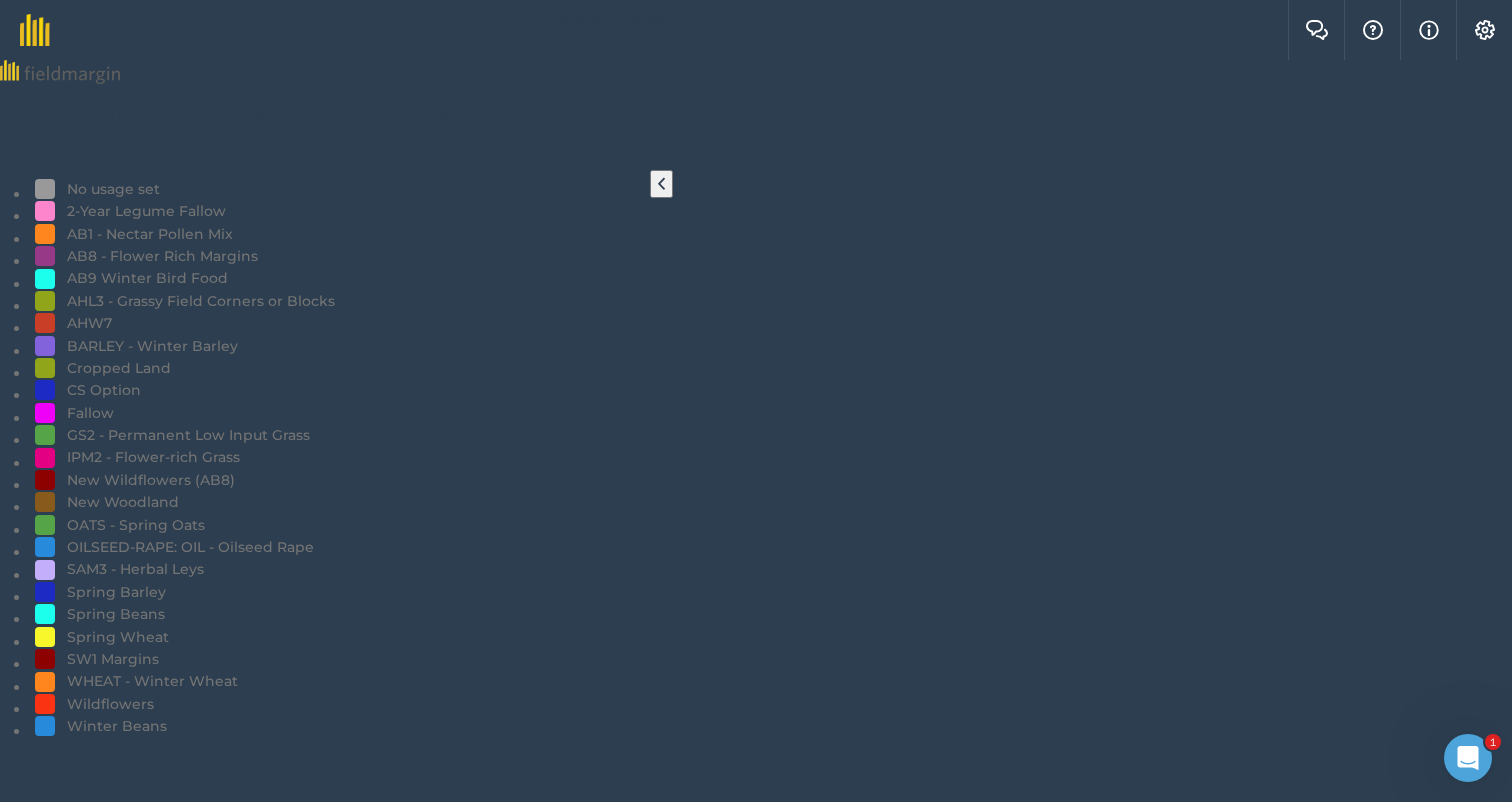 click on "Back" at bounding box center (756, 13593) 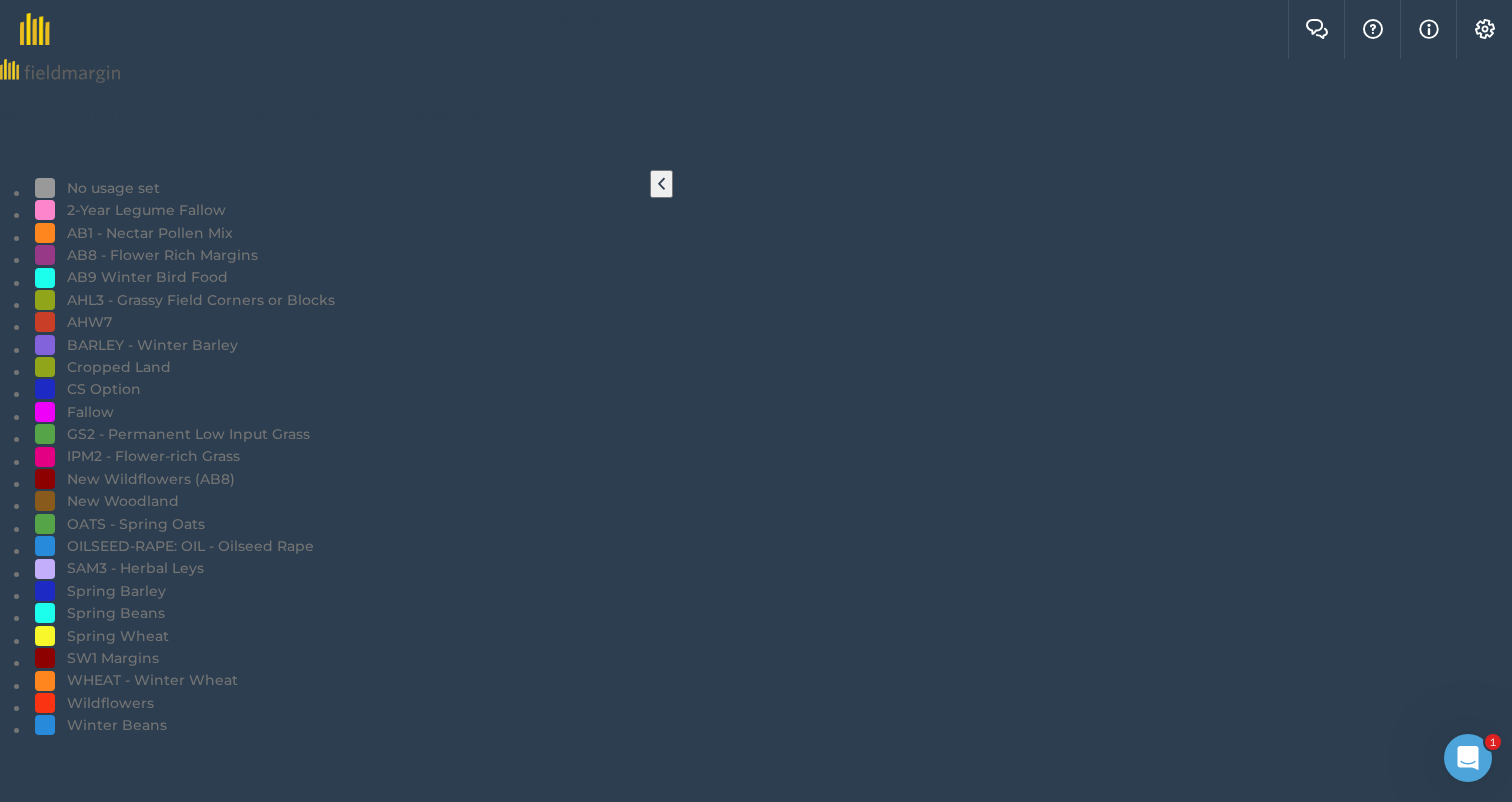 scroll, scrollTop: 0, scrollLeft: 0, axis: both 